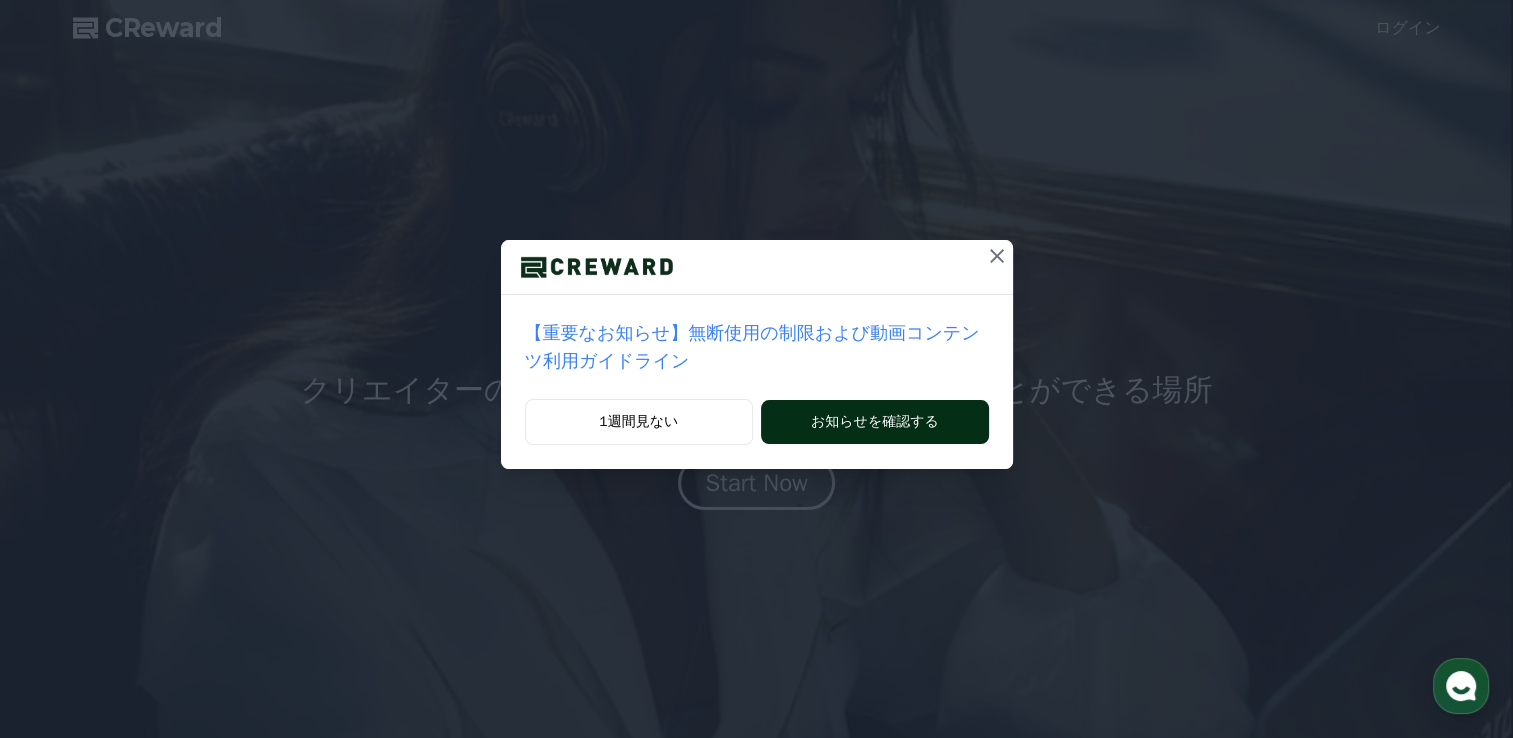 scroll, scrollTop: 0, scrollLeft: 0, axis: both 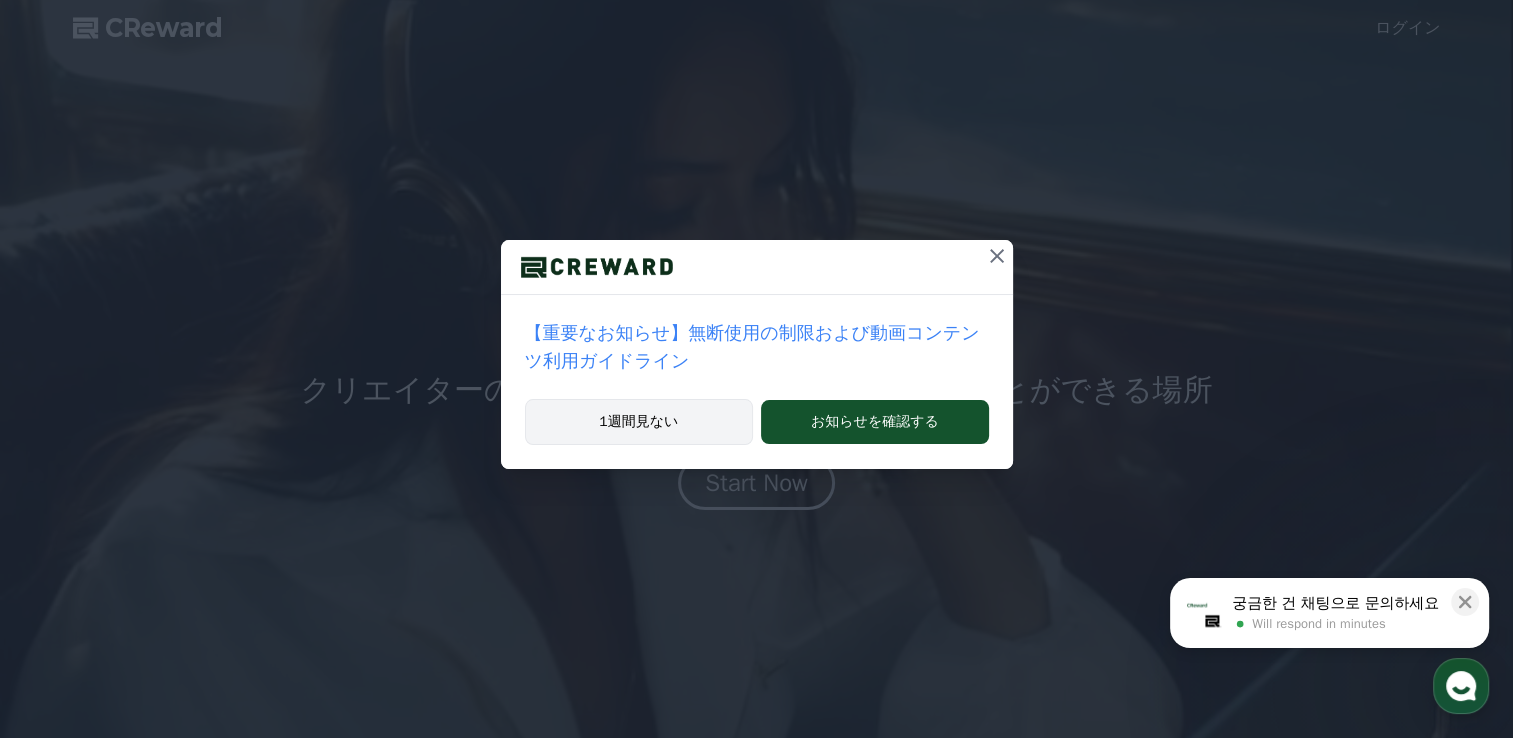 click on "1週間見ない" at bounding box center [639, 422] 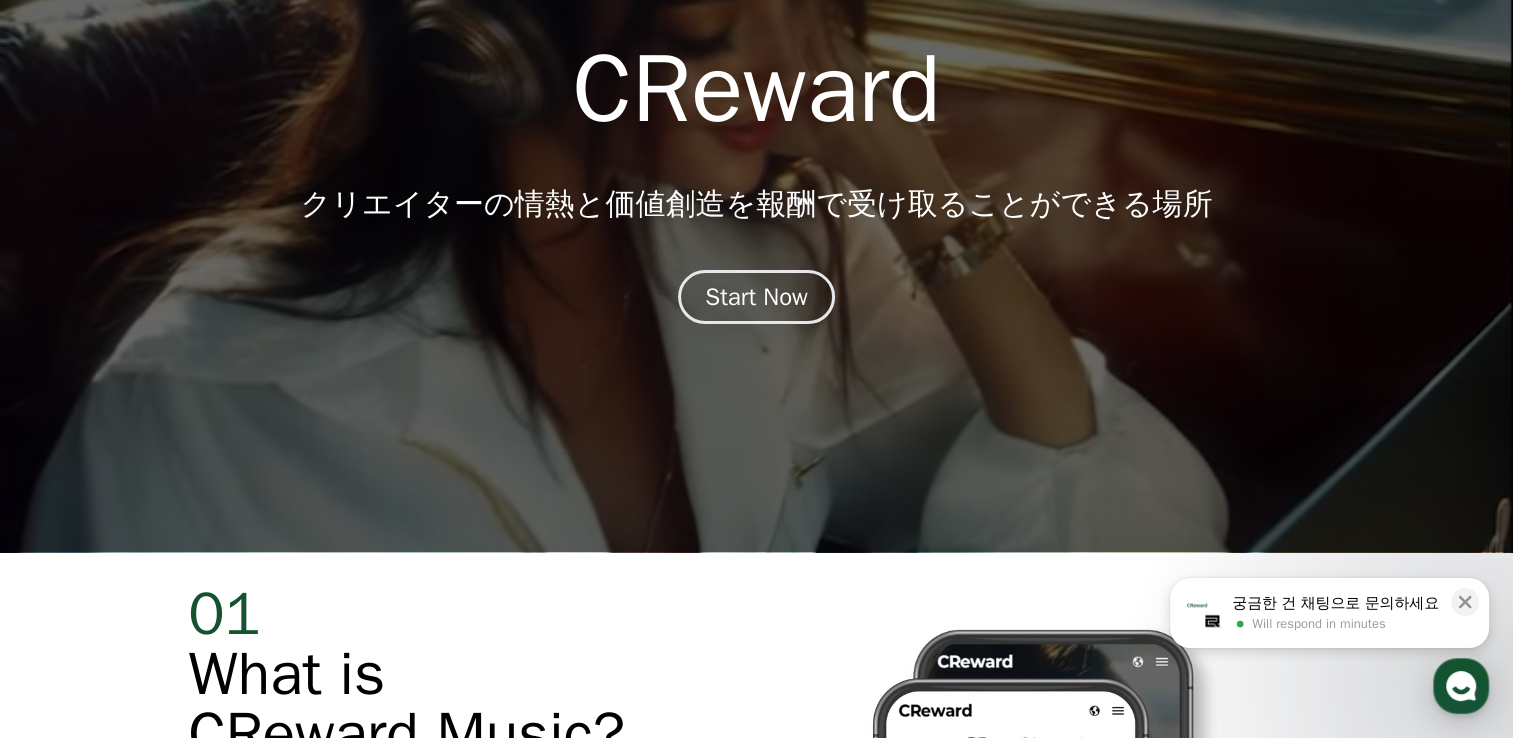 scroll, scrollTop: 192, scrollLeft: 0, axis: vertical 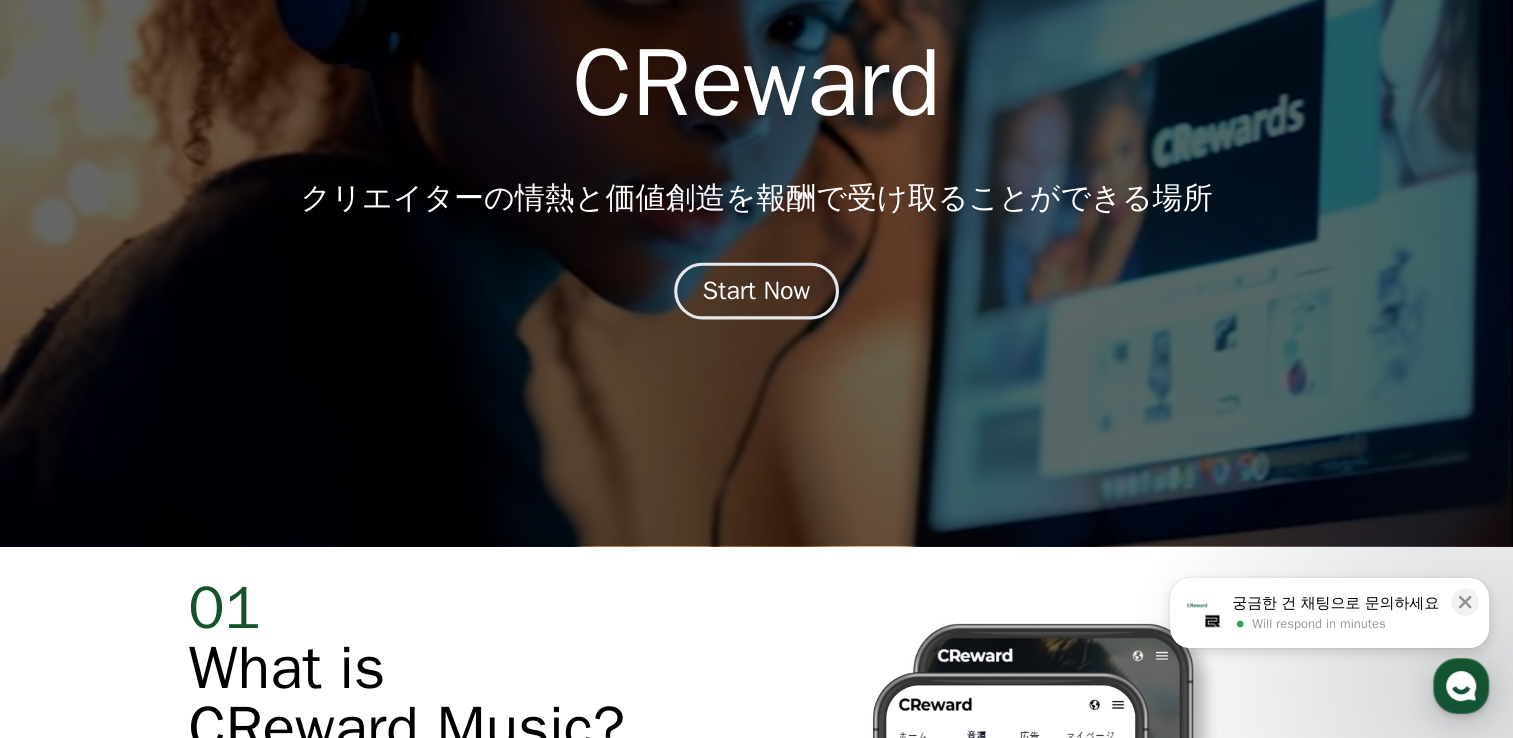 click on "Start Now" at bounding box center [757, 291] 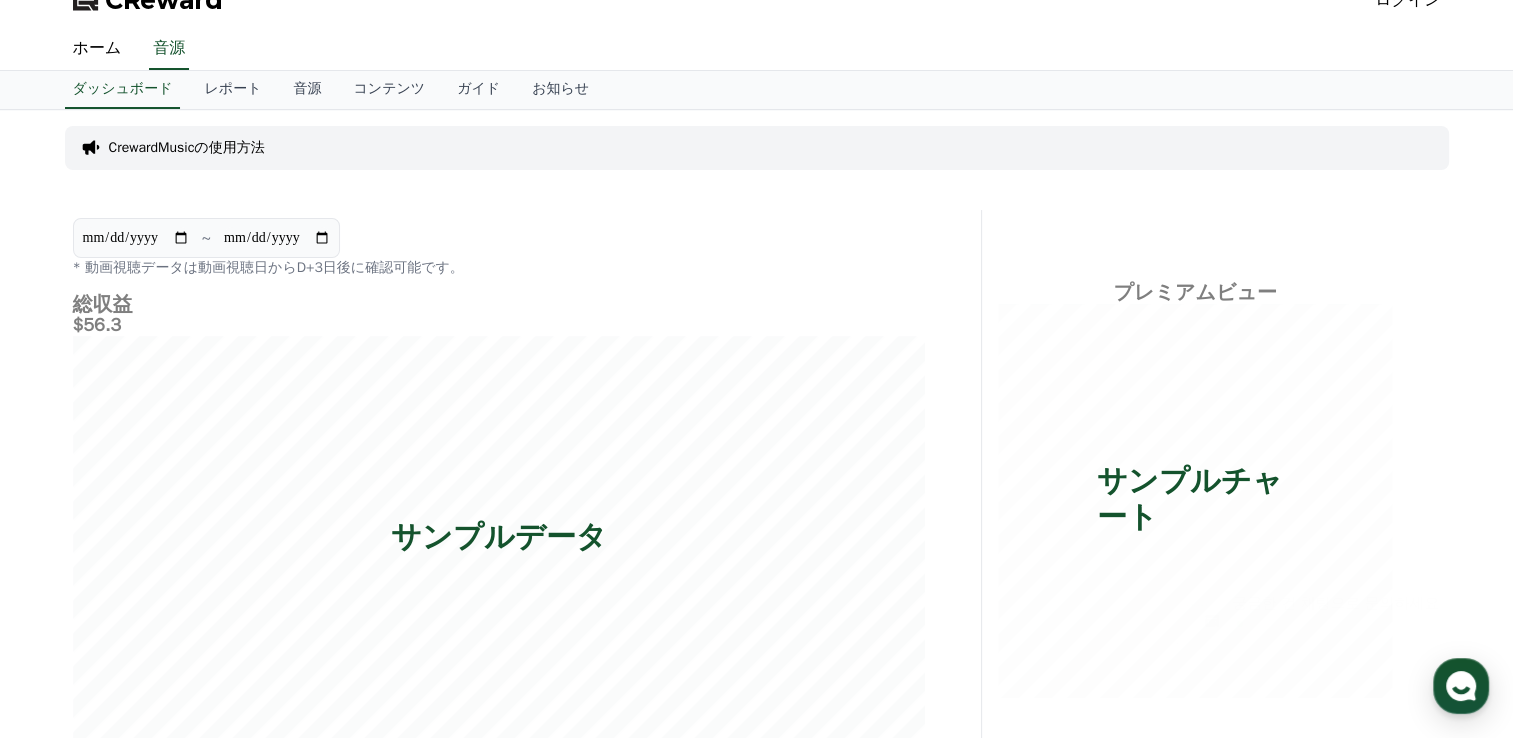 scroll, scrollTop: 0, scrollLeft: 0, axis: both 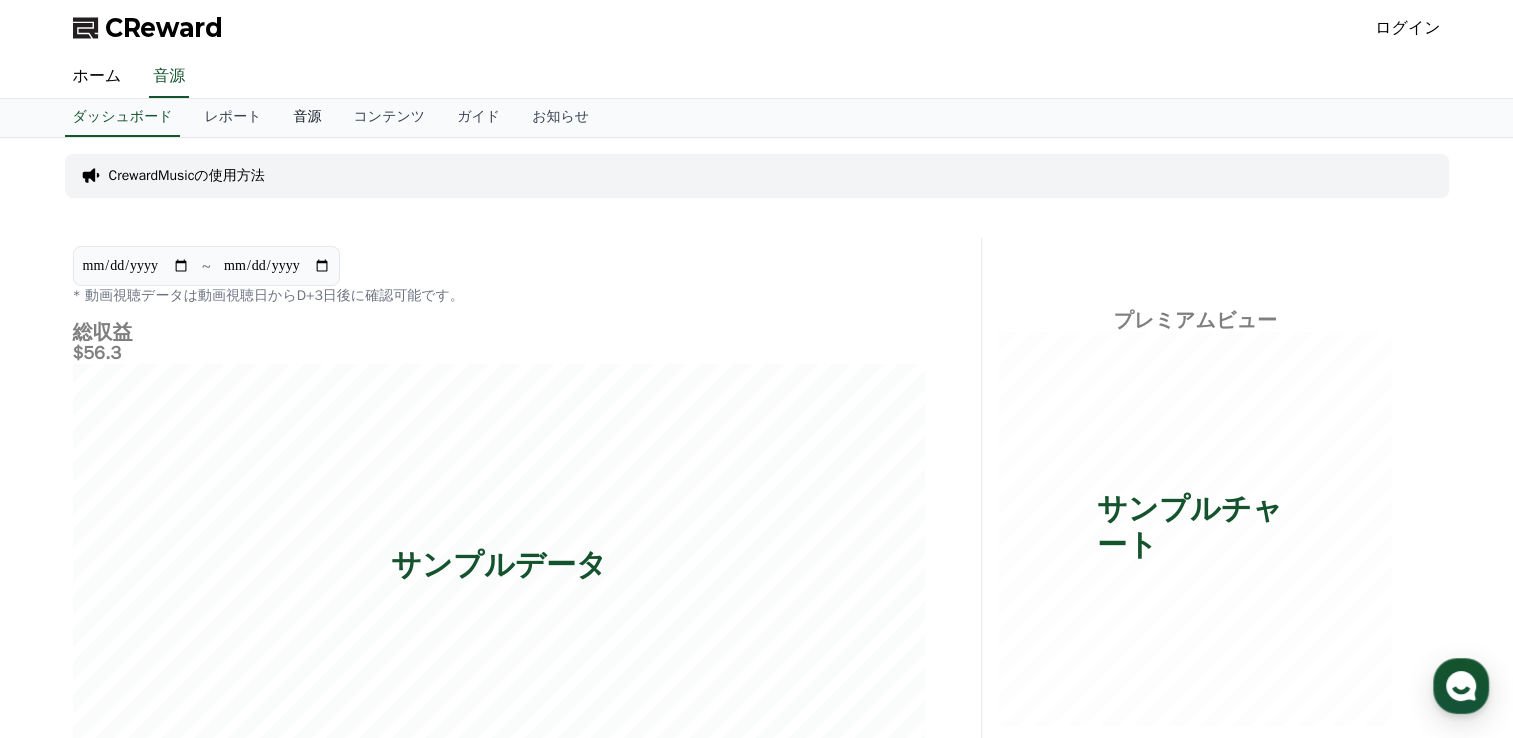click on "音源" at bounding box center (307, 118) 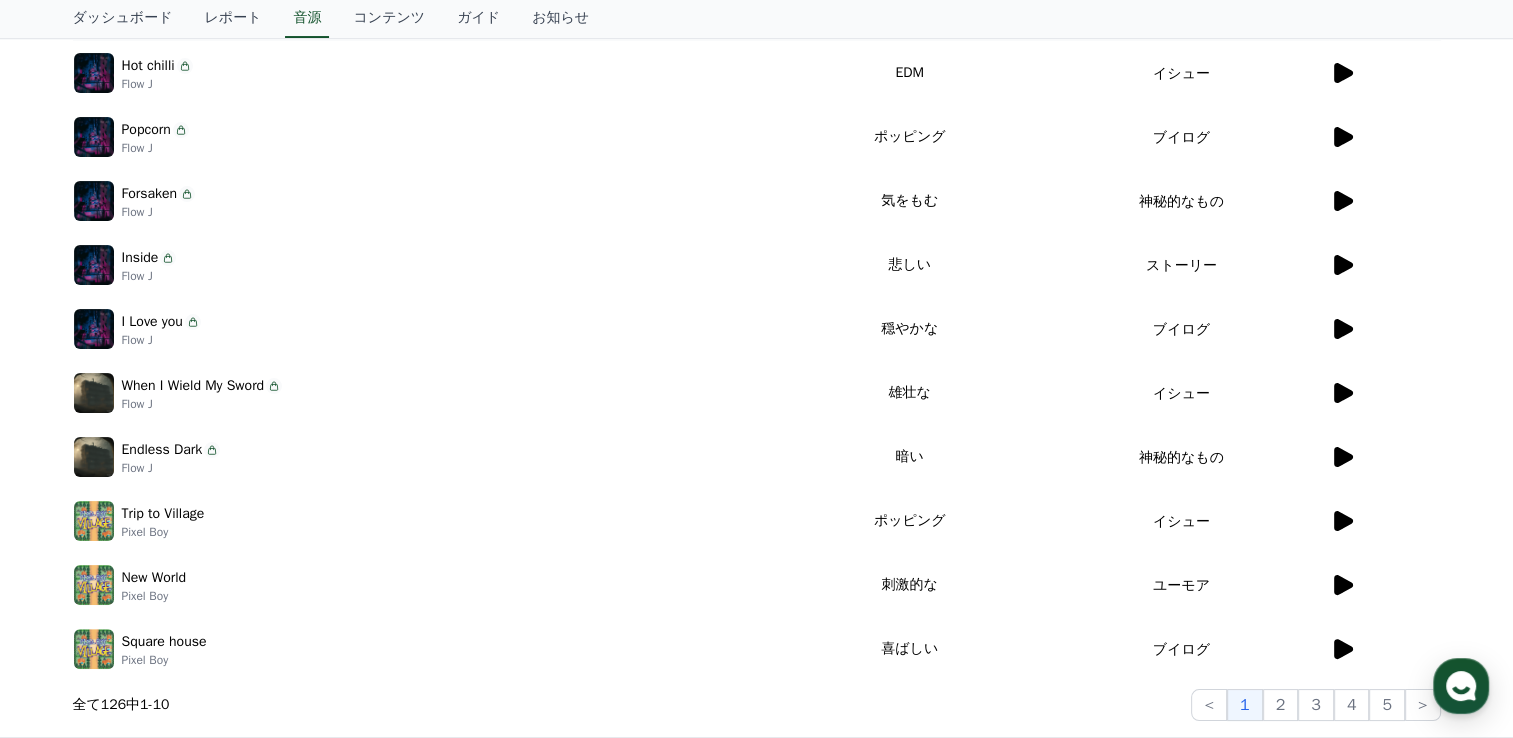 scroll, scrollTop: 379, scrollLeft: 0, axis: vertical 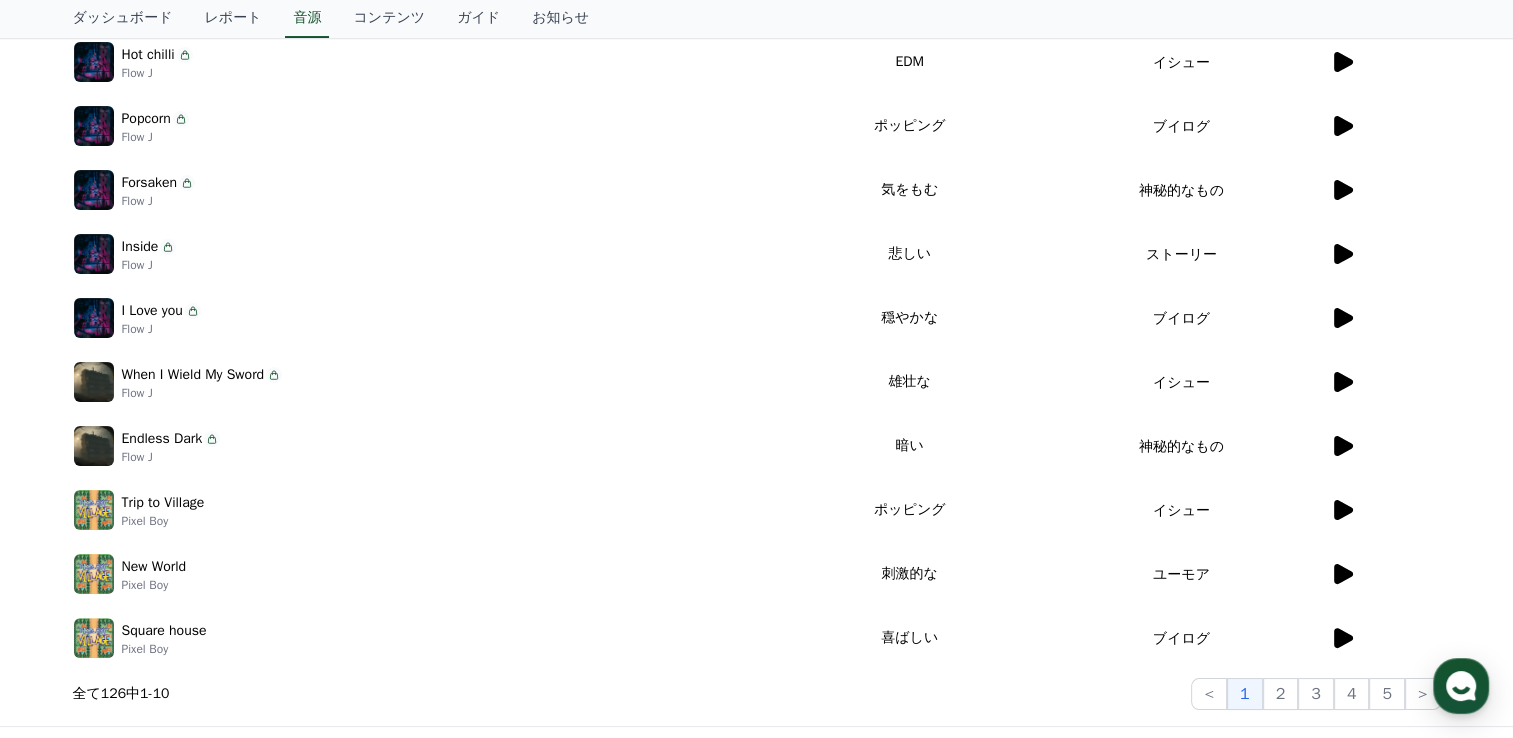 click 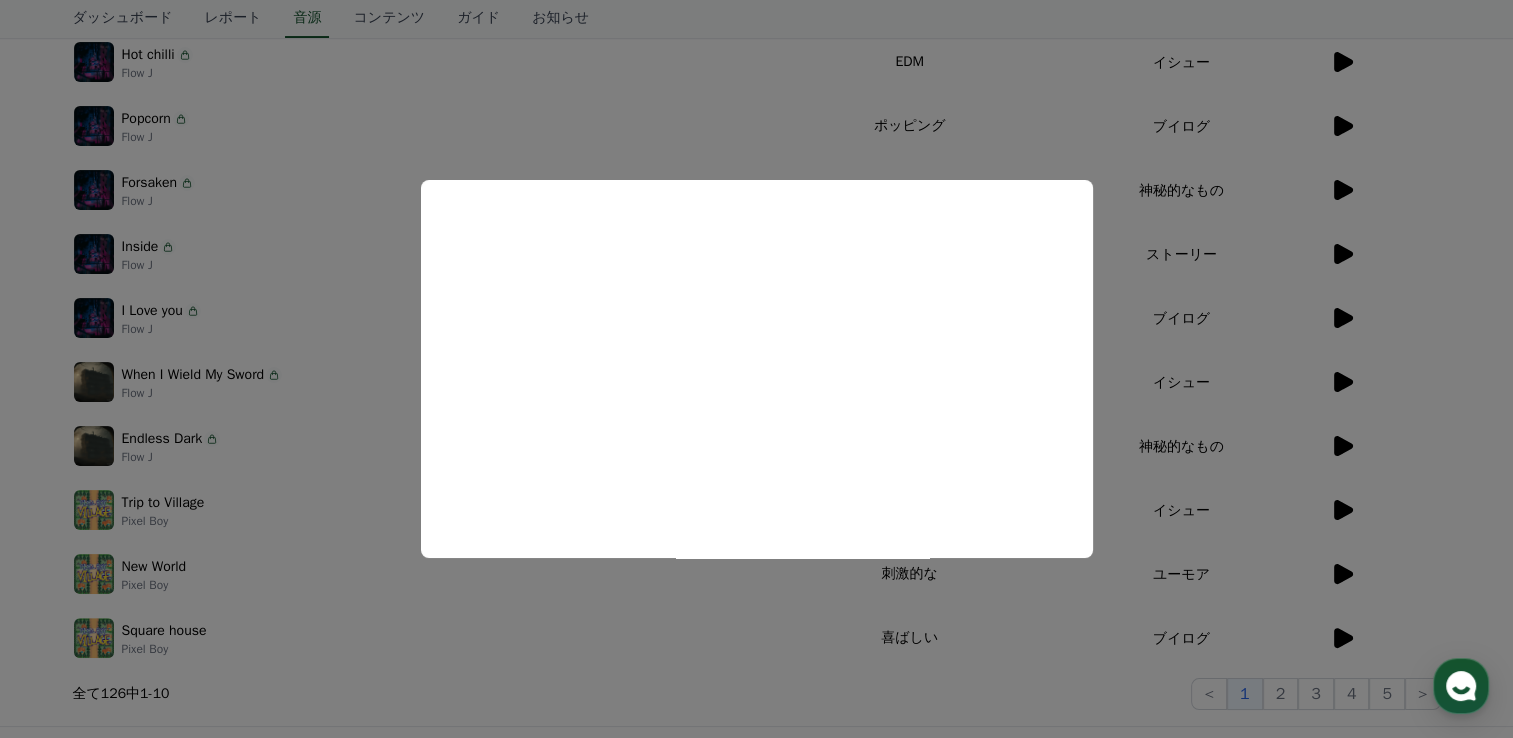 click at bounding box center [756, 369] 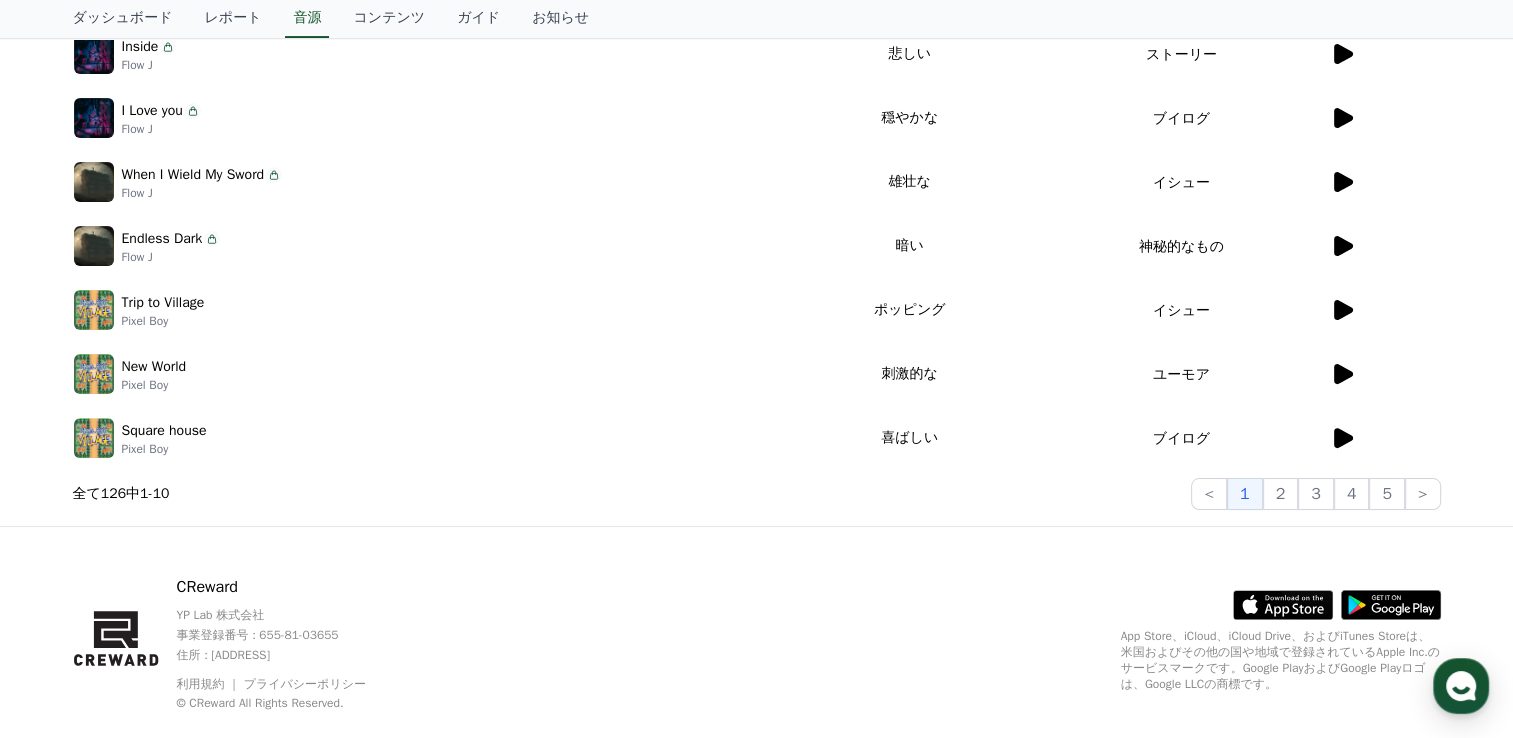 scroll, scrollTop: 576, scrollLeft: 0, axis: vertical 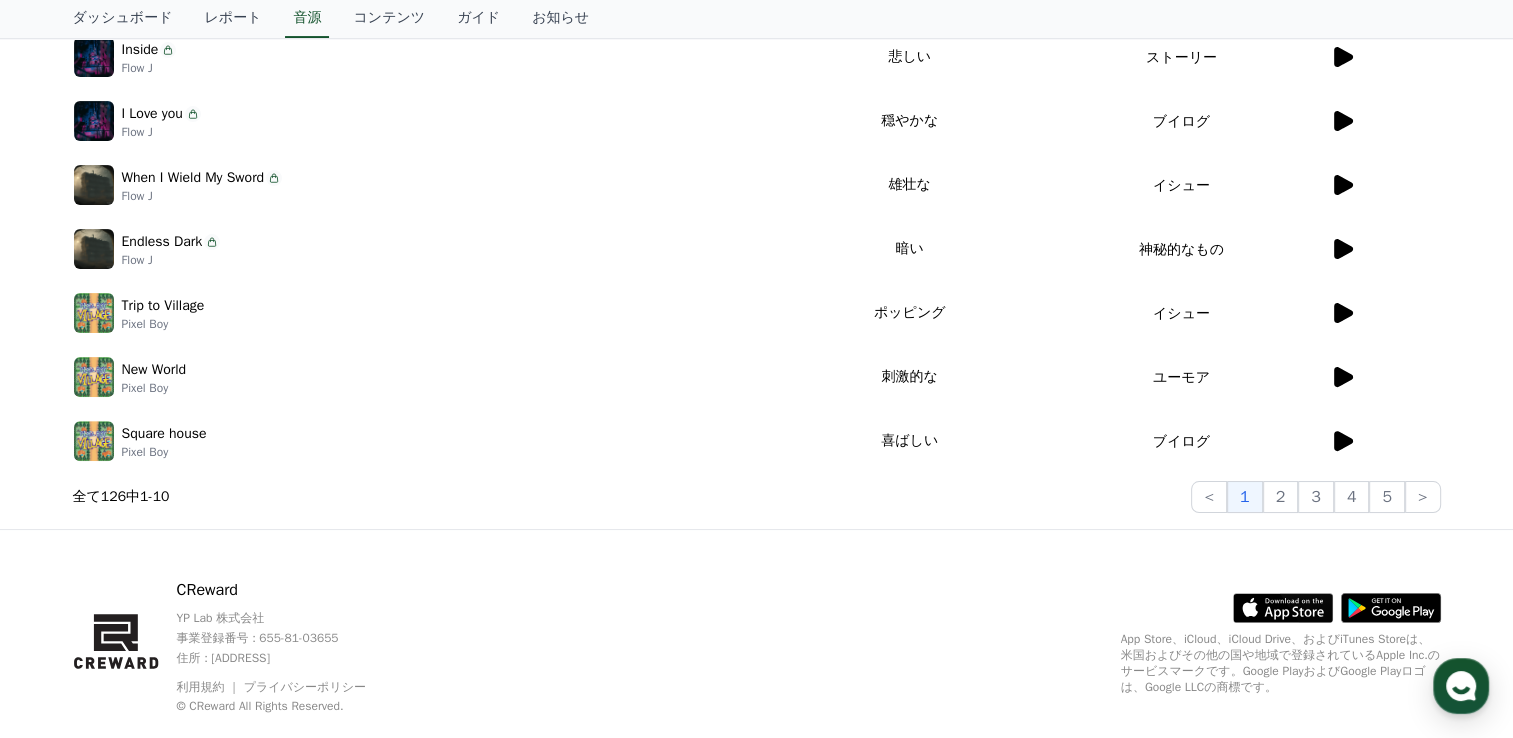 drag, startPoint x: 211, startPoint y: 238, endPoint x: 272, endPoint y: 228, distance: 61.81424 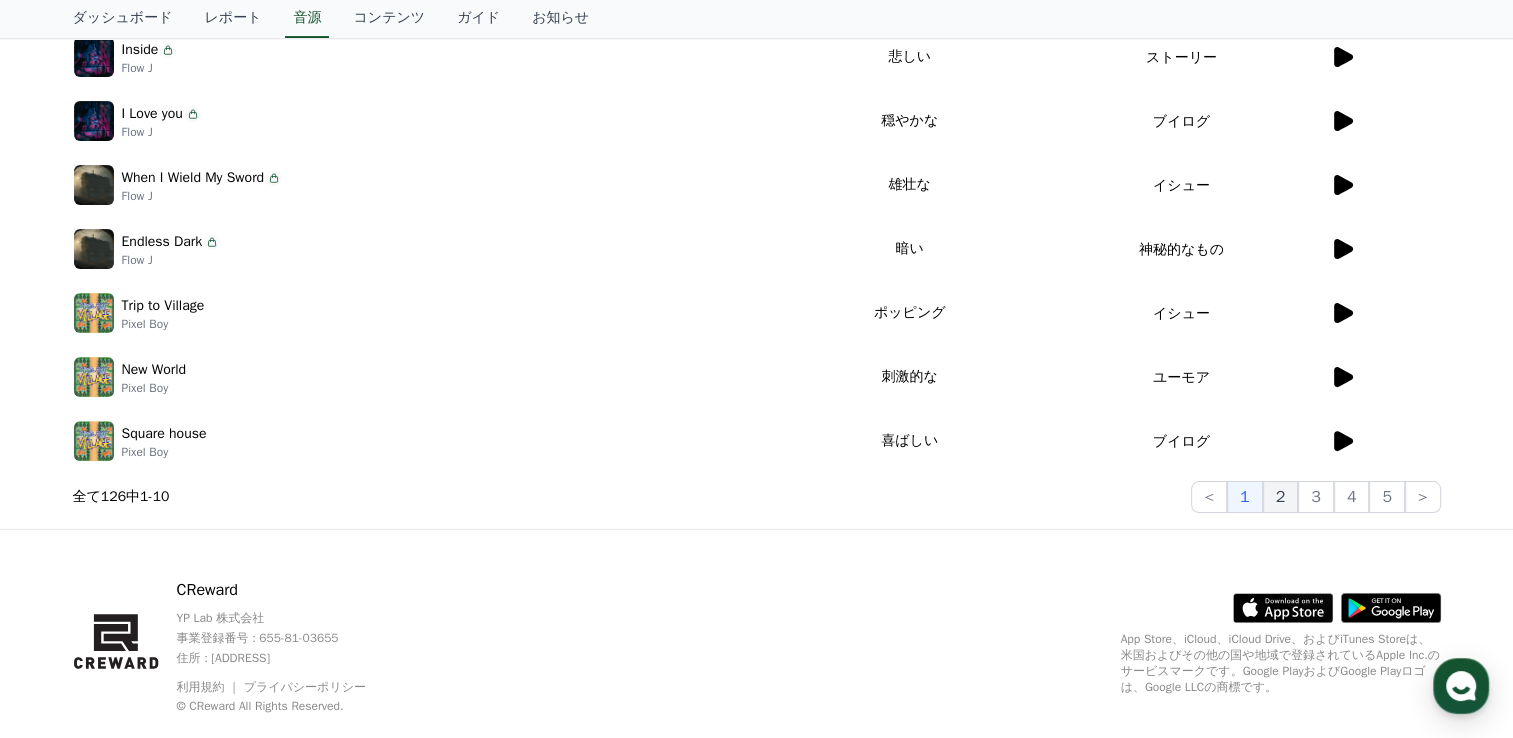click on "2" 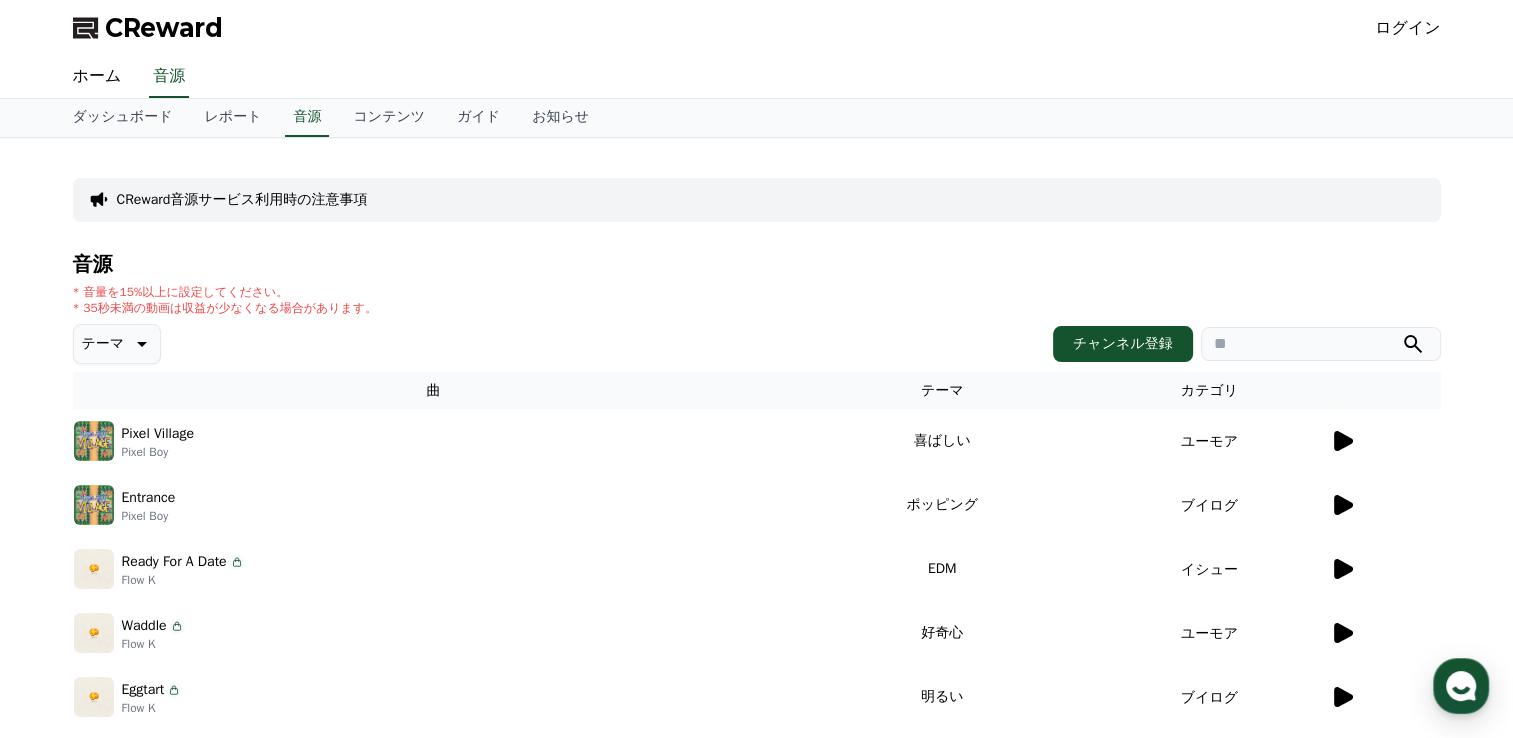 scroll, scrollTop: 172, scrollLeft: 0, axis: vertical 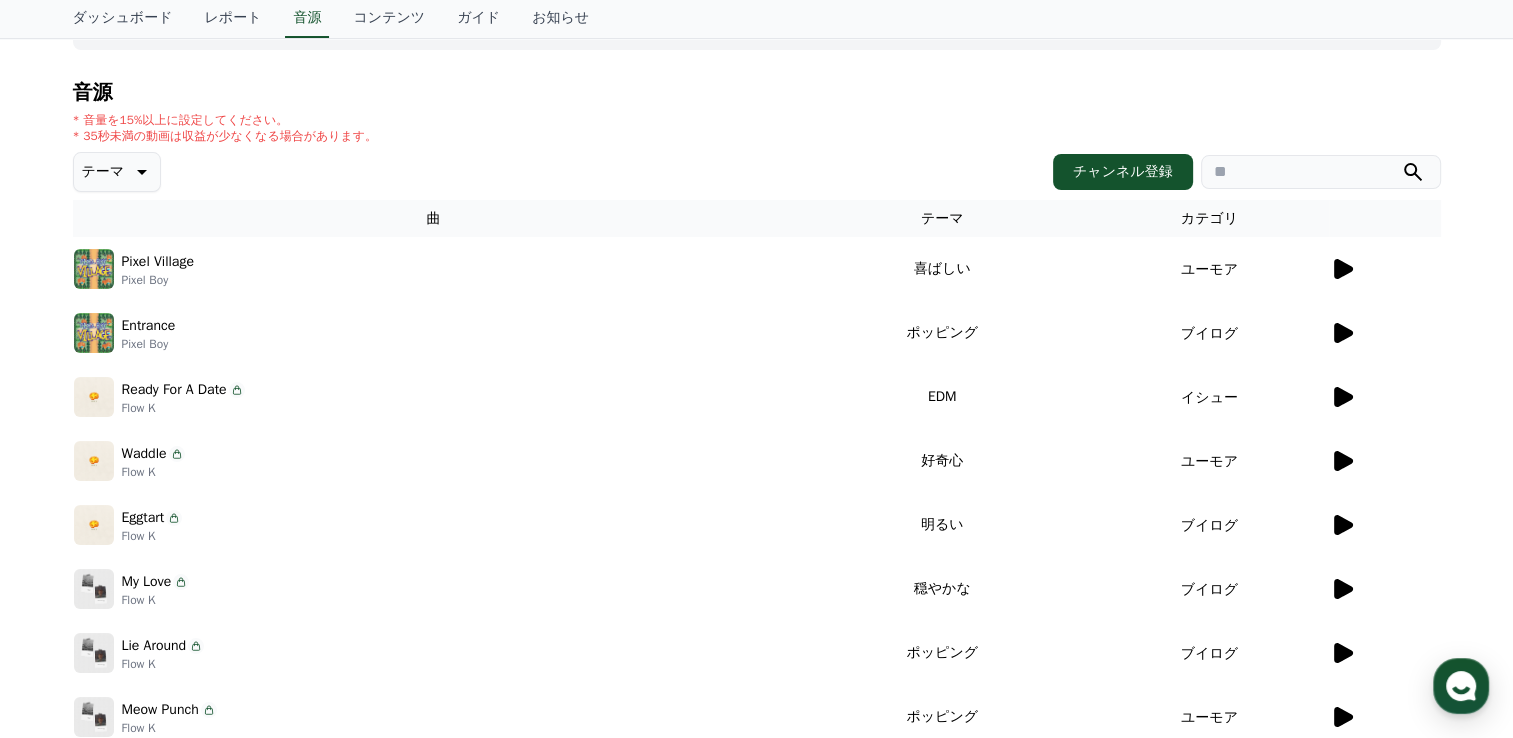 click 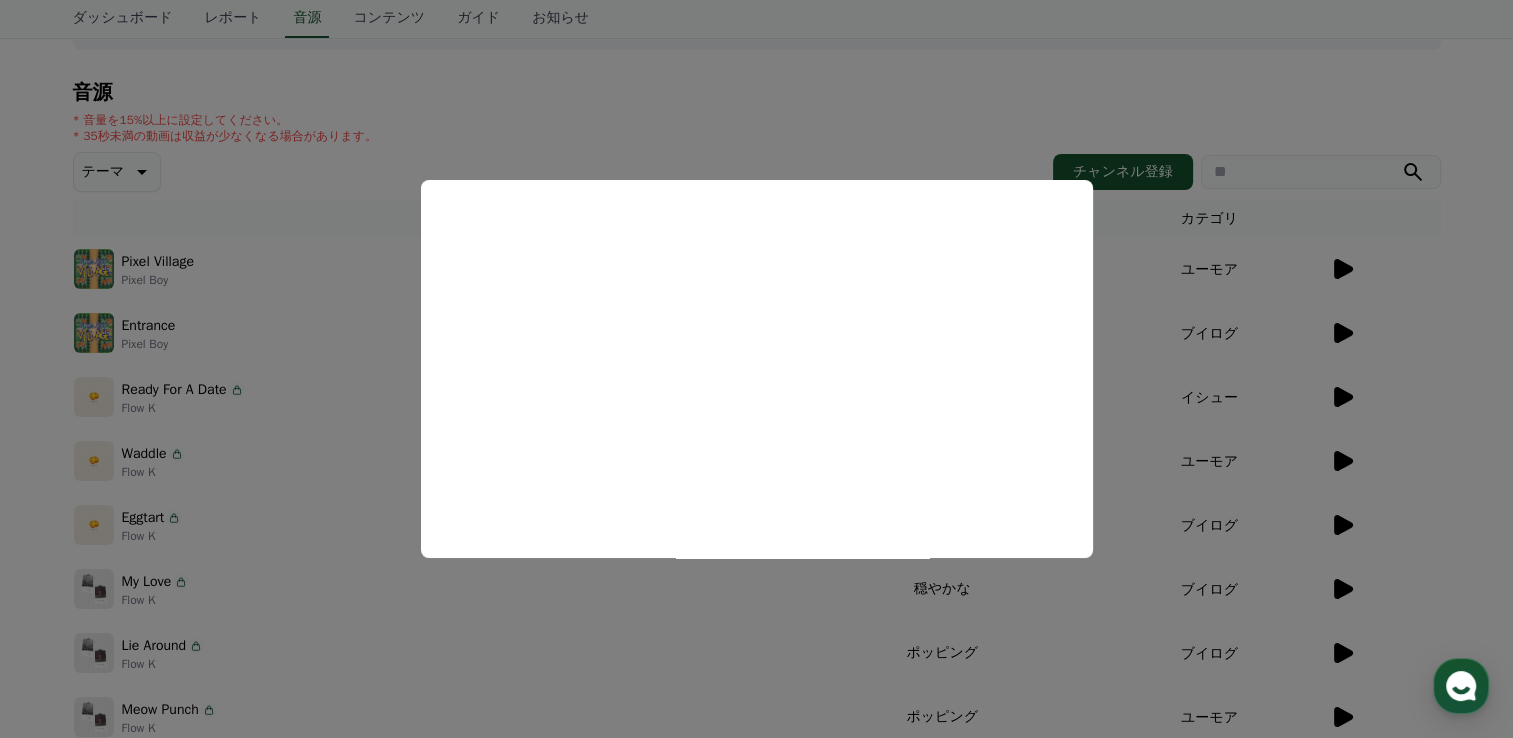 click at bounding box center (756, 369) 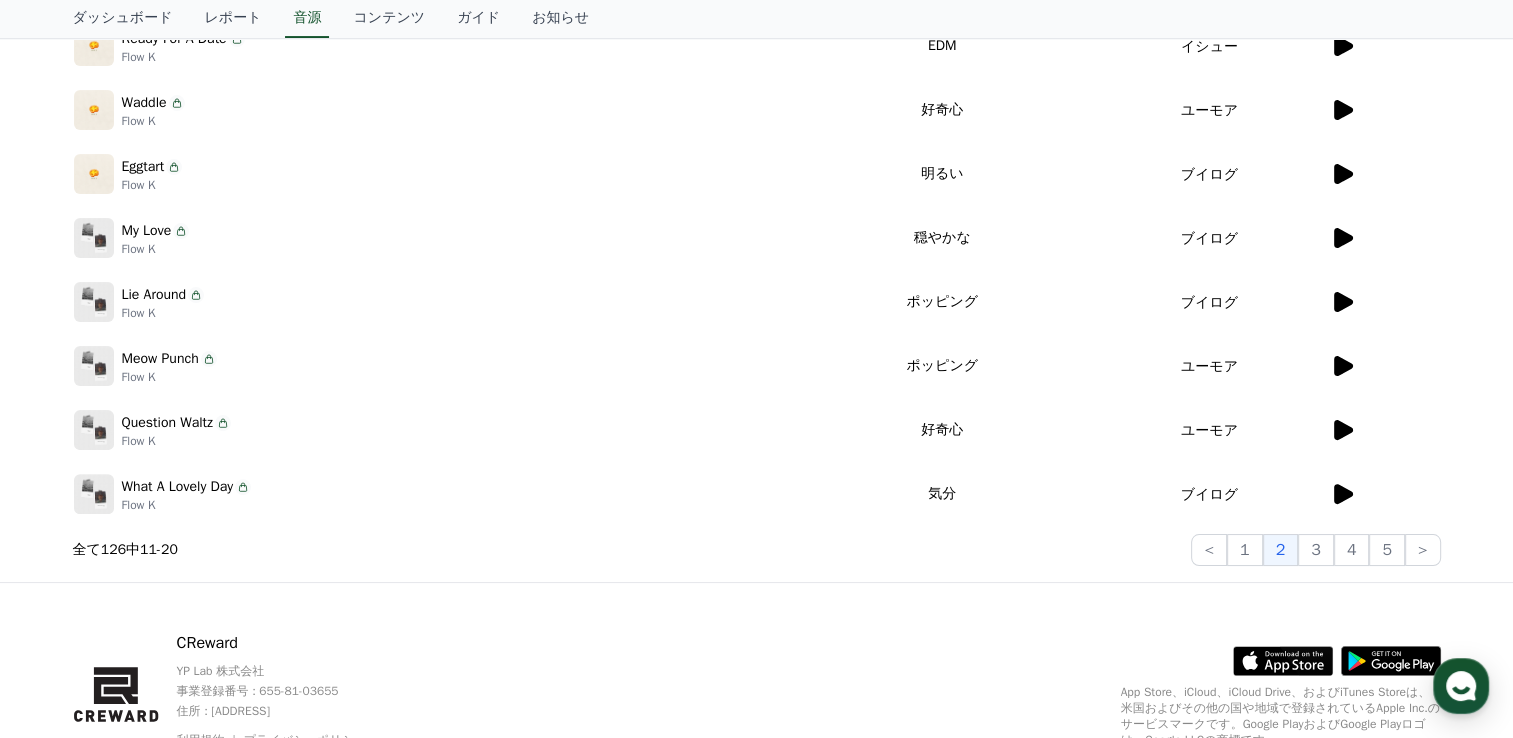 scroll, scrollTop: 600, scrollLeft: 0, axis: vertical 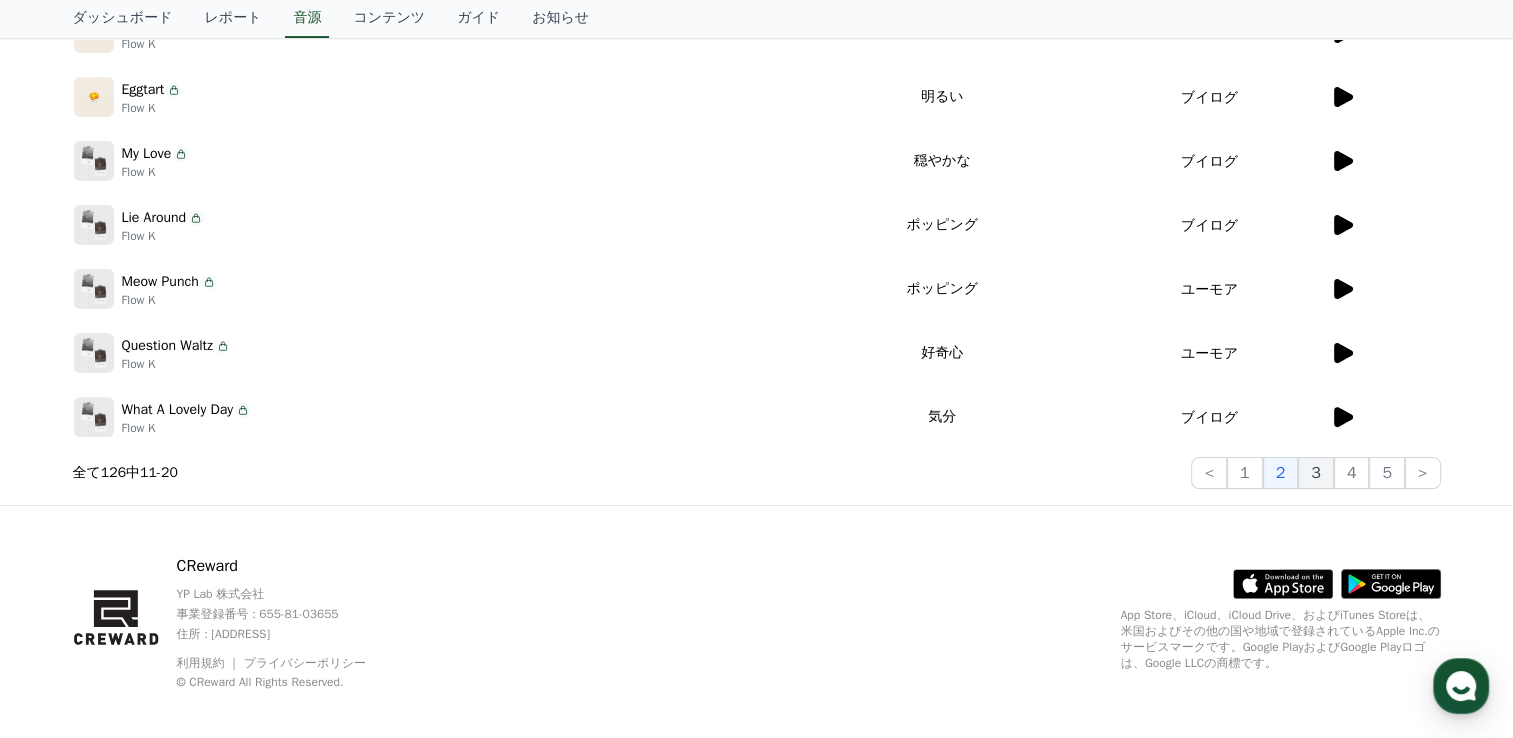 click on "3" 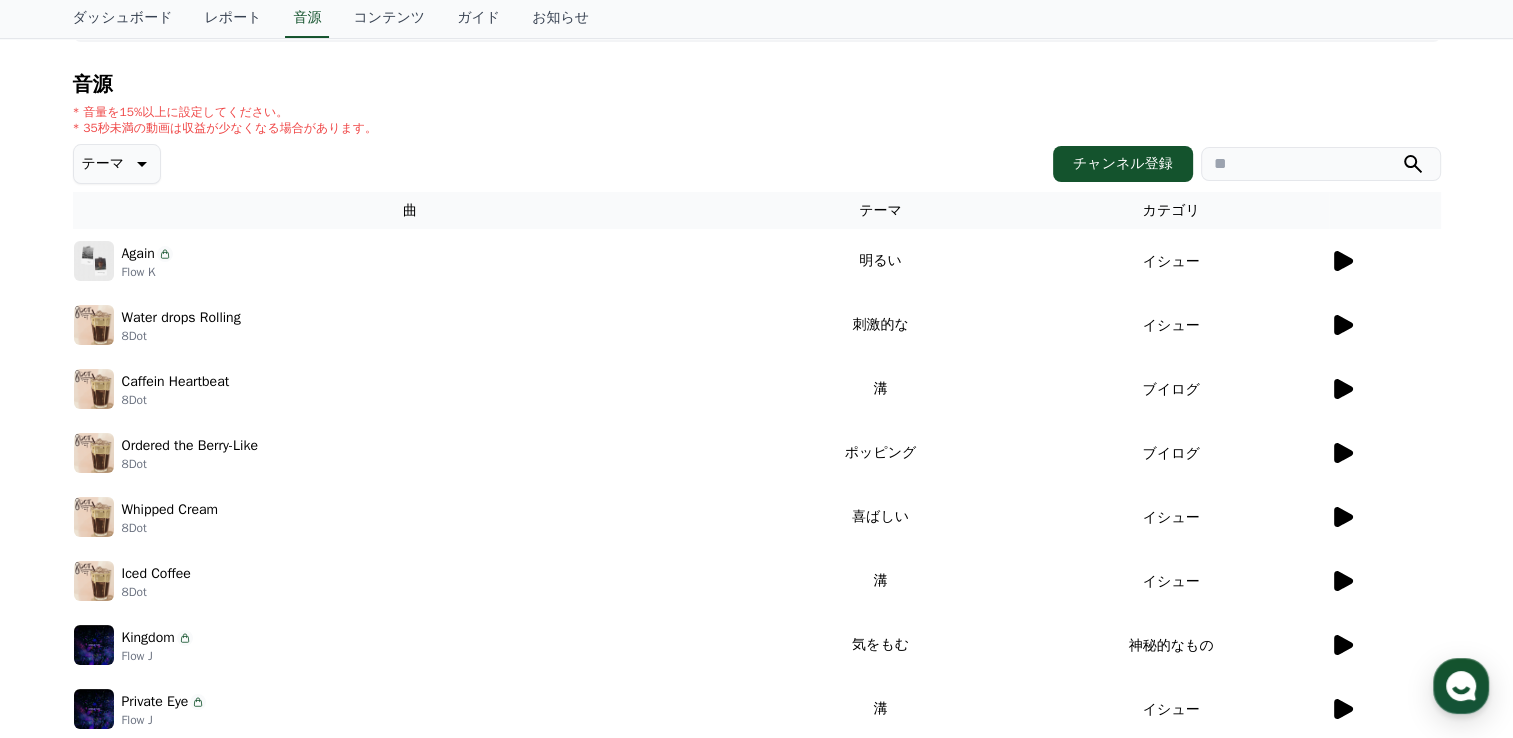 scroll, scrollTop: 180, scrollLeft: 0, axis: vertical 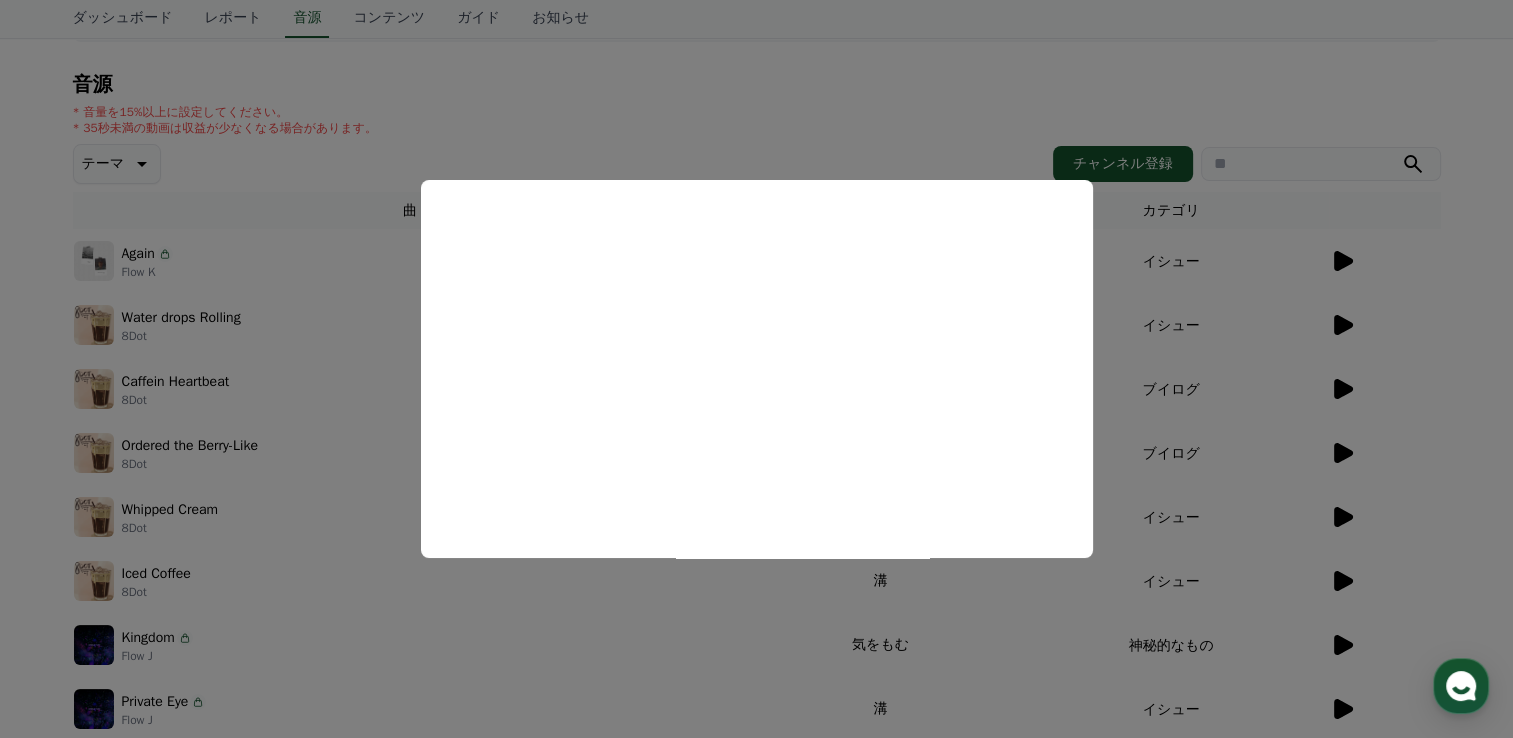 click at bounding box center (756, 369) 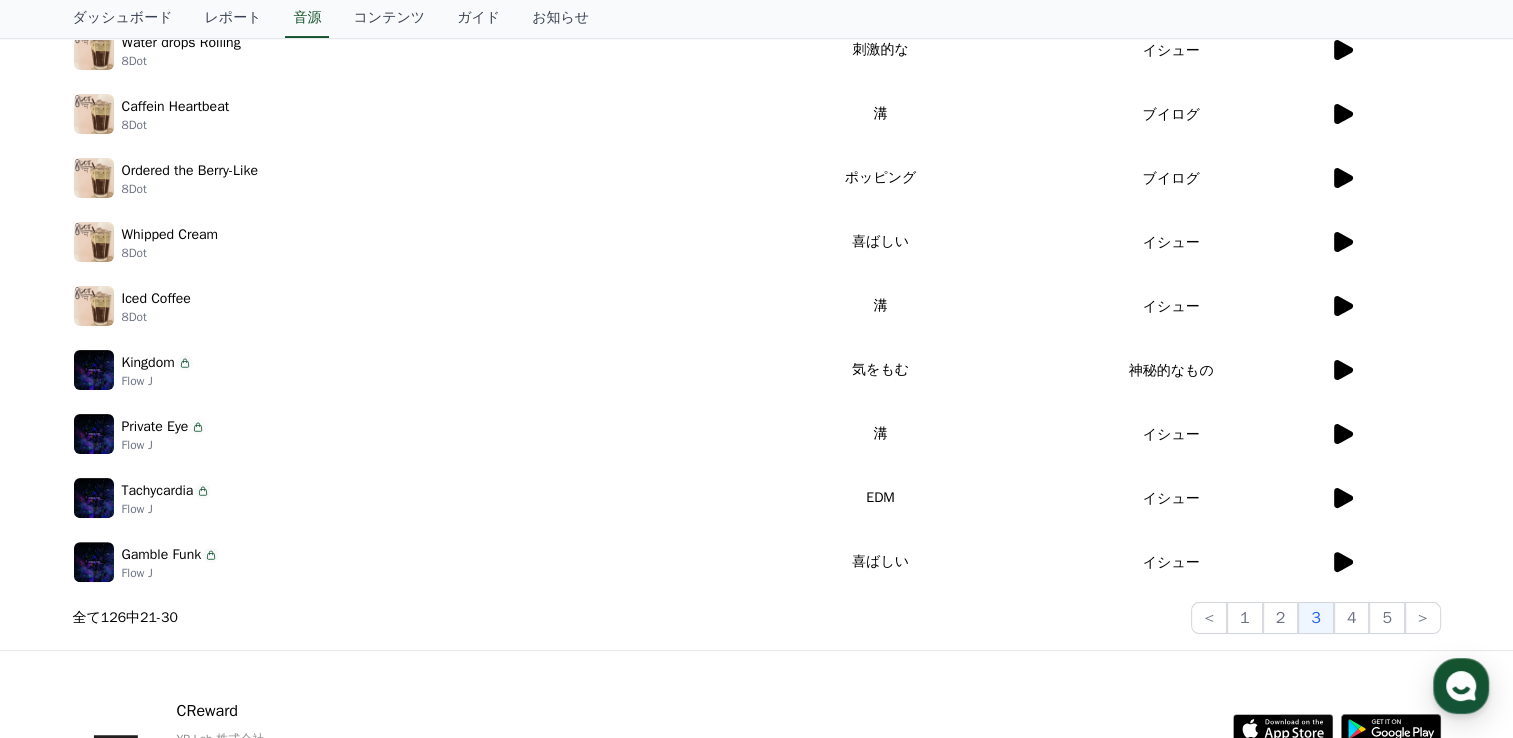 scroll, scrollTop: 456, scrollLeft: 0, axis: vertical 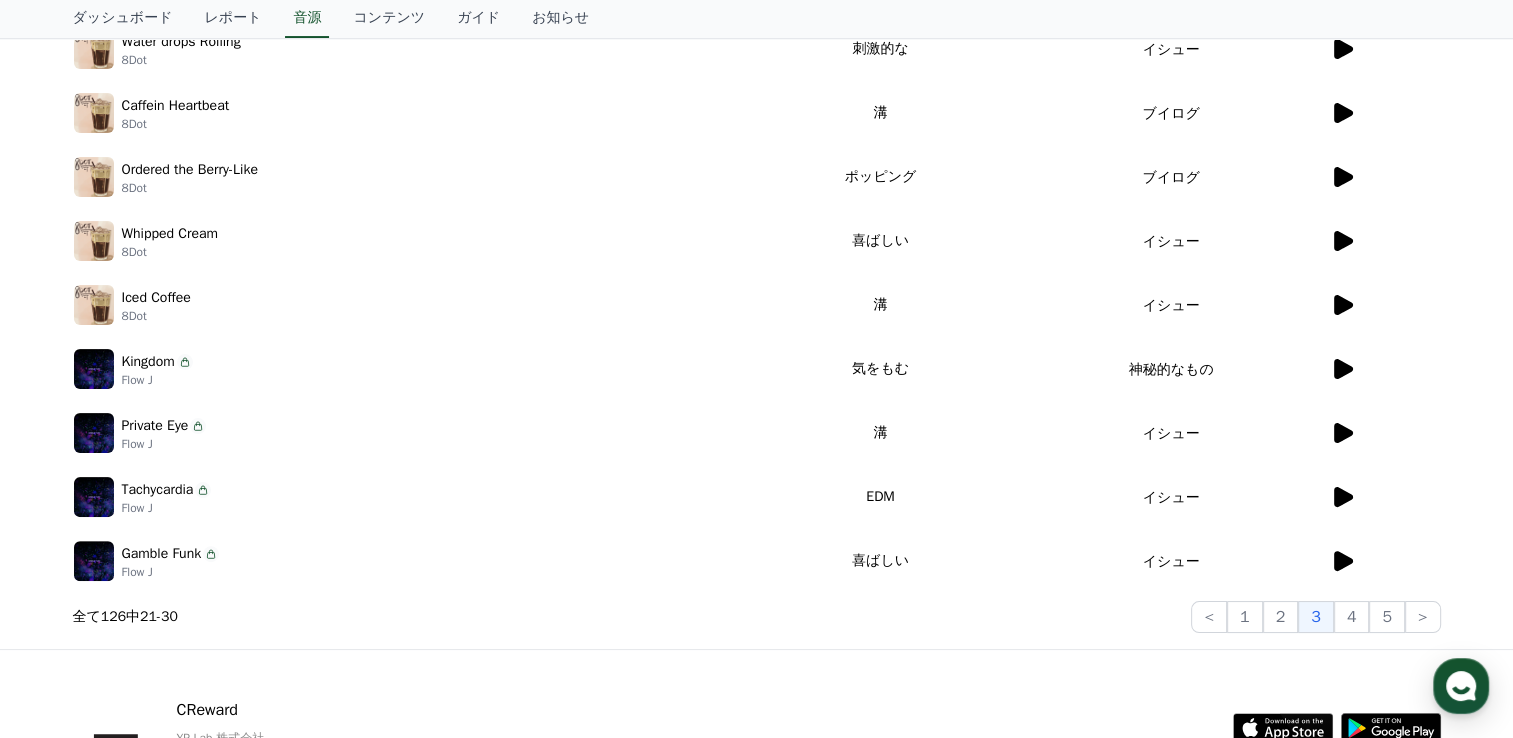 click 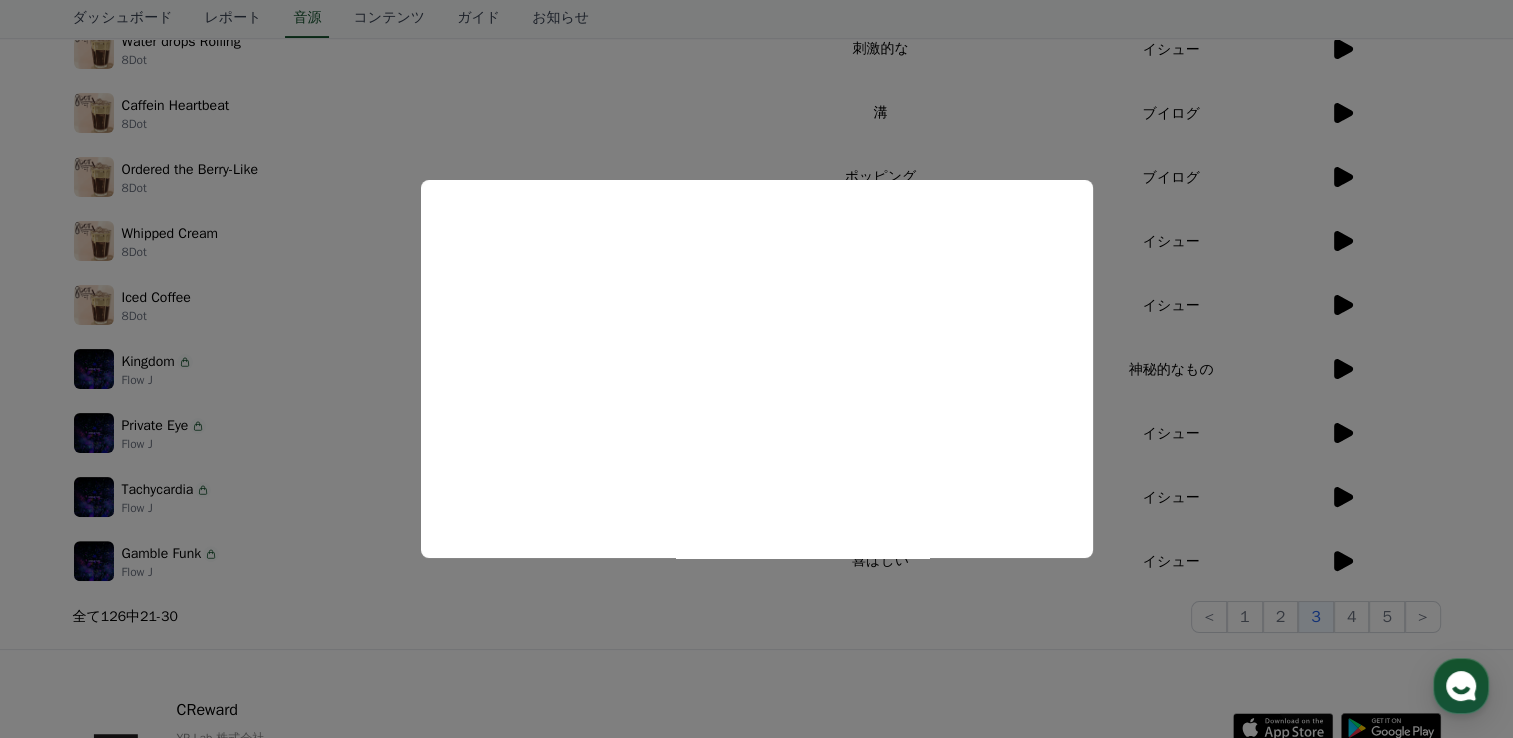 click at bounding box center [756, 369] 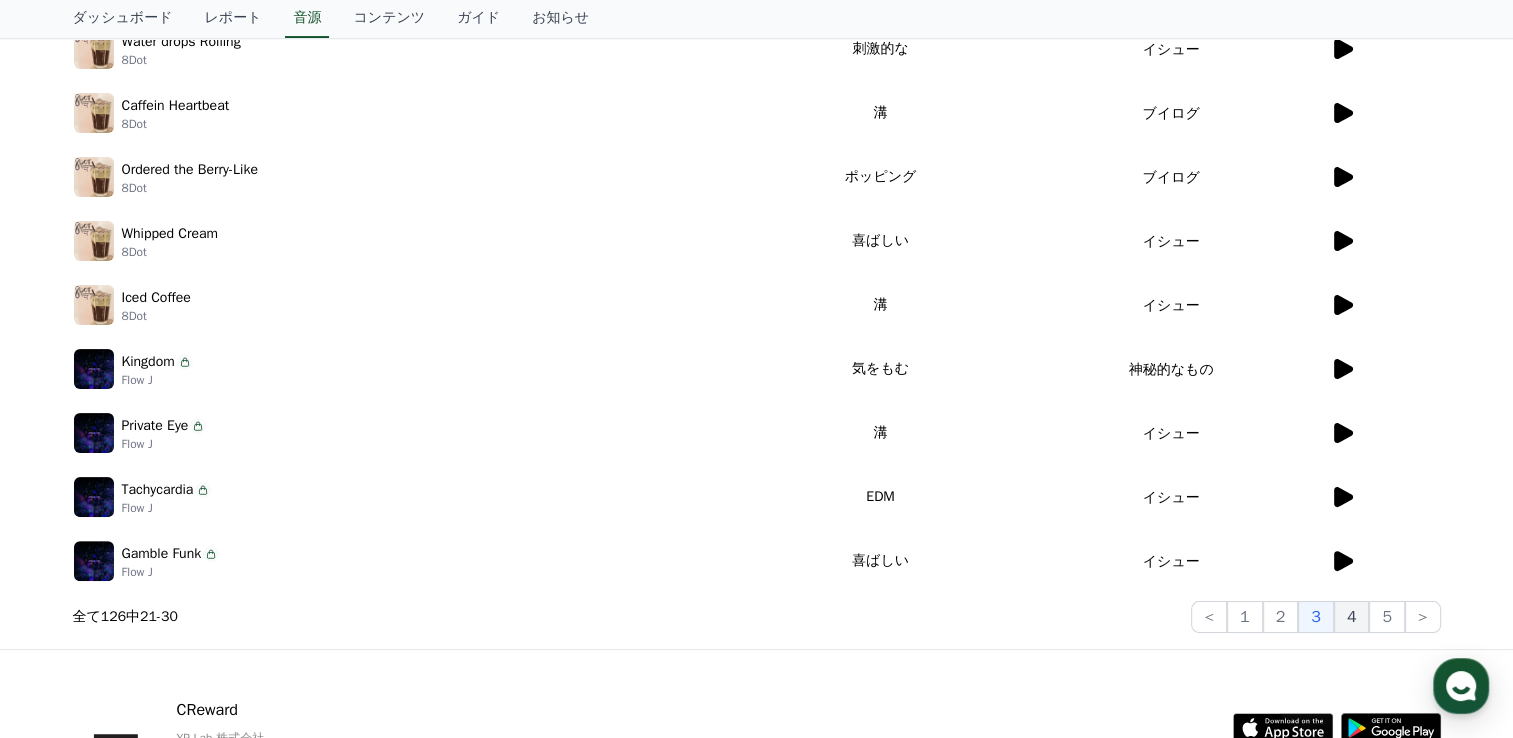 click on "4" 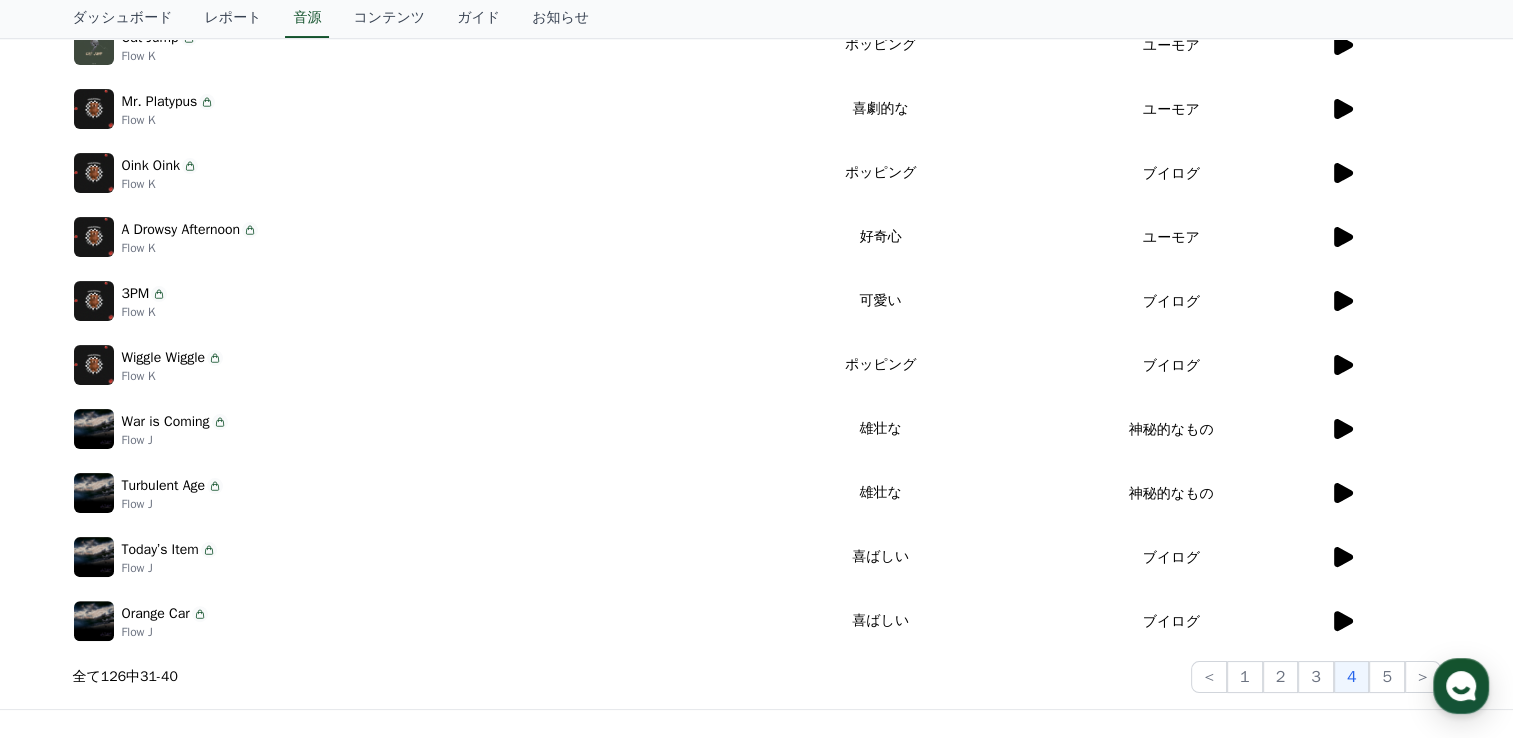 scroll, scrollTop: 395, scrollLeft: 0, axis: vertical 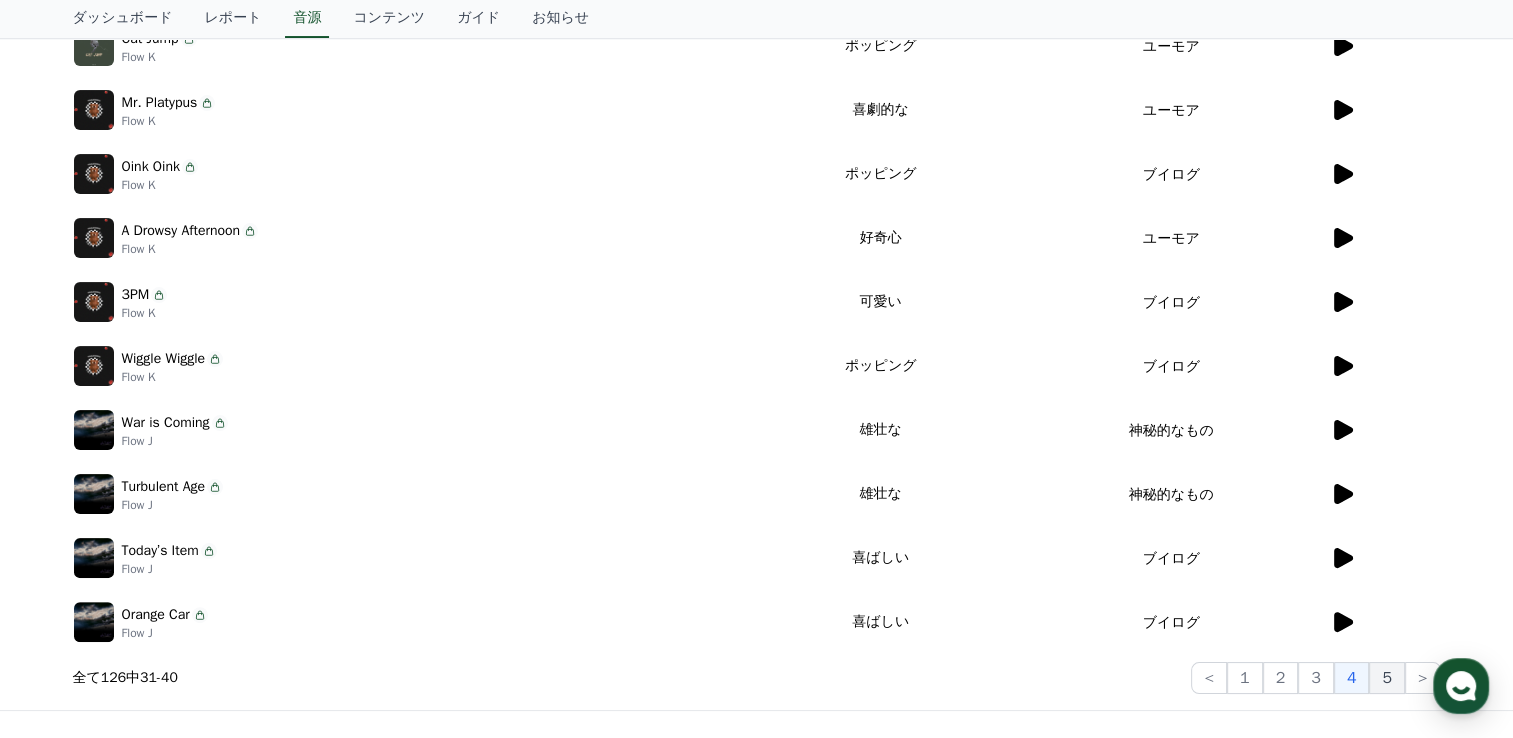 click on "5" 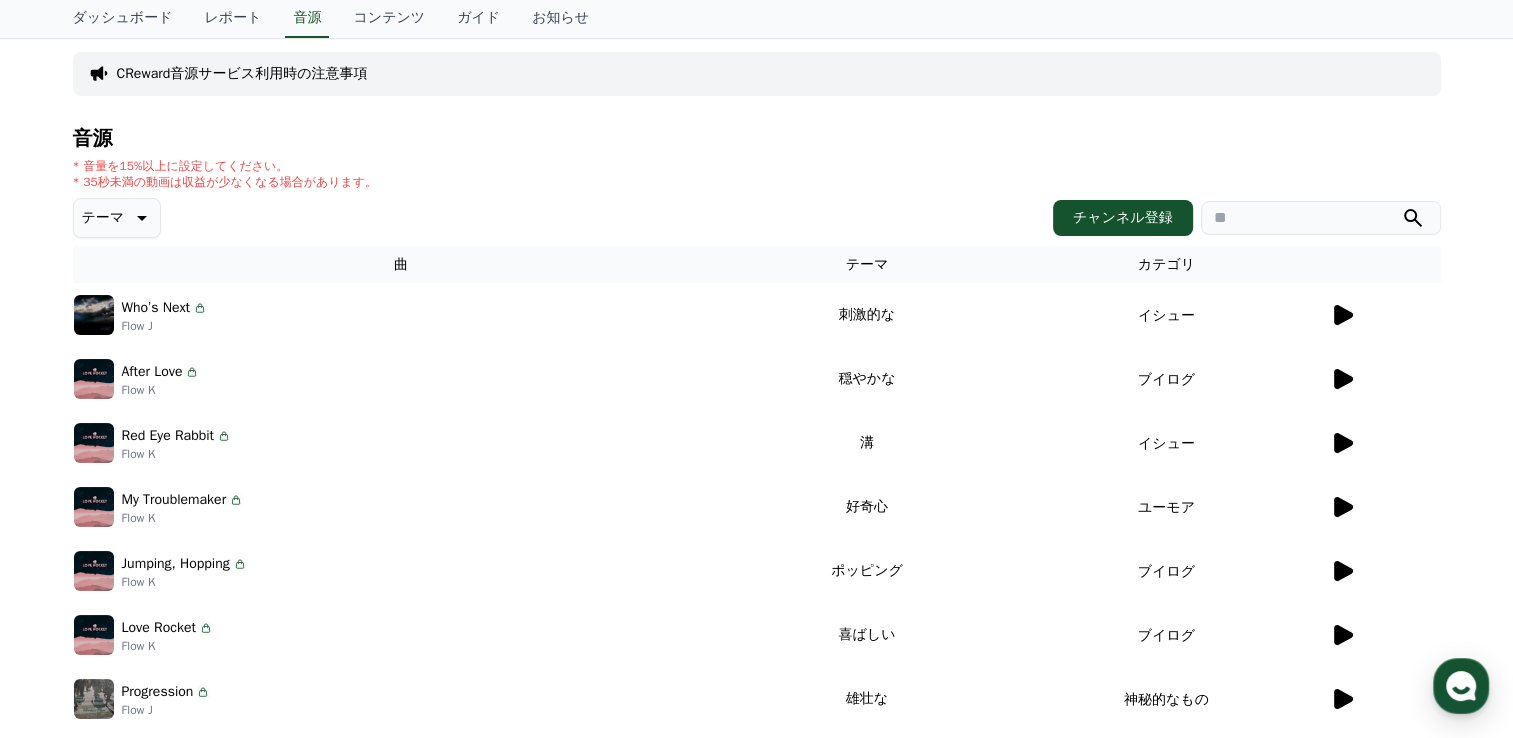 scroll, scrollTop: 123, scrollLeft: 0, axis: vertical 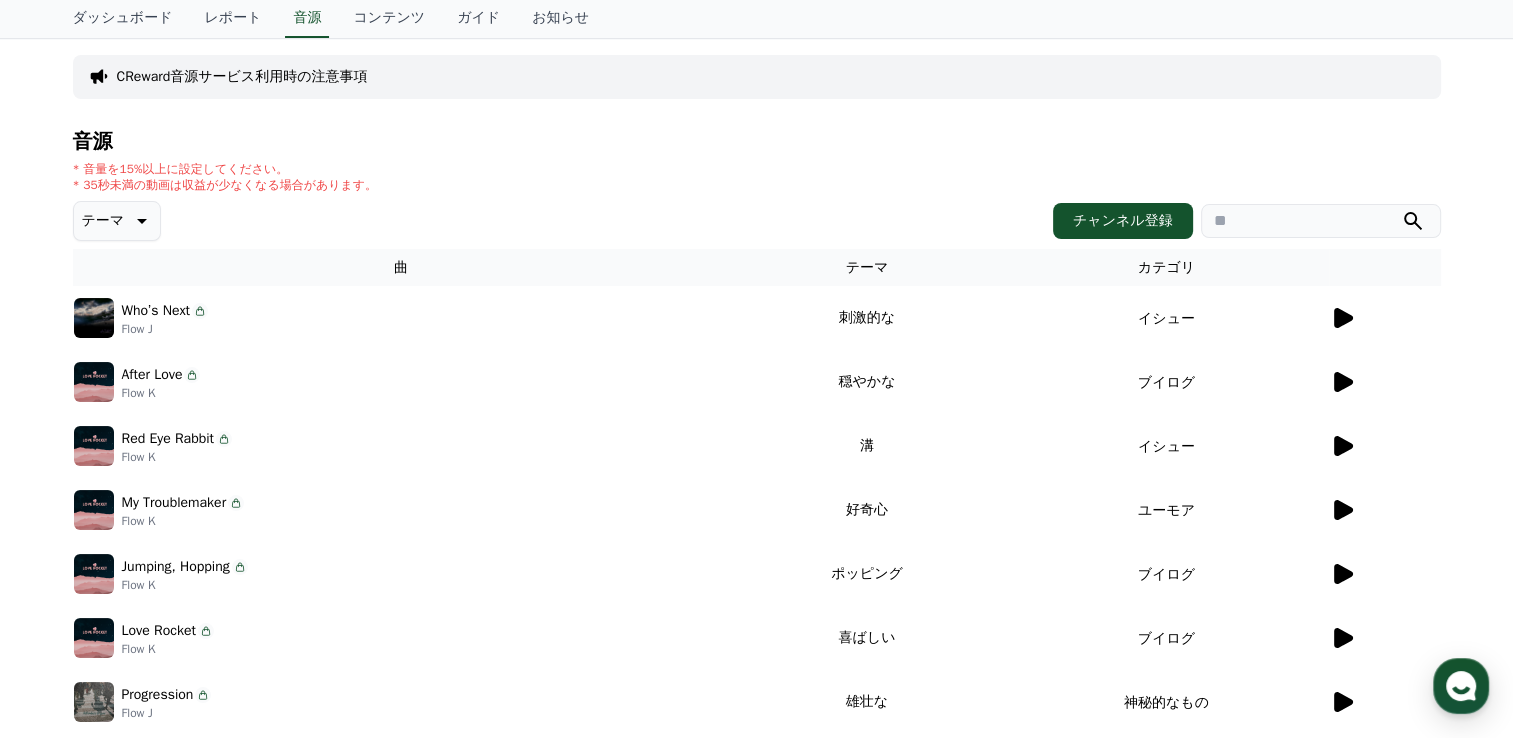 click on "テーマ" at bounding box center (103, 221) 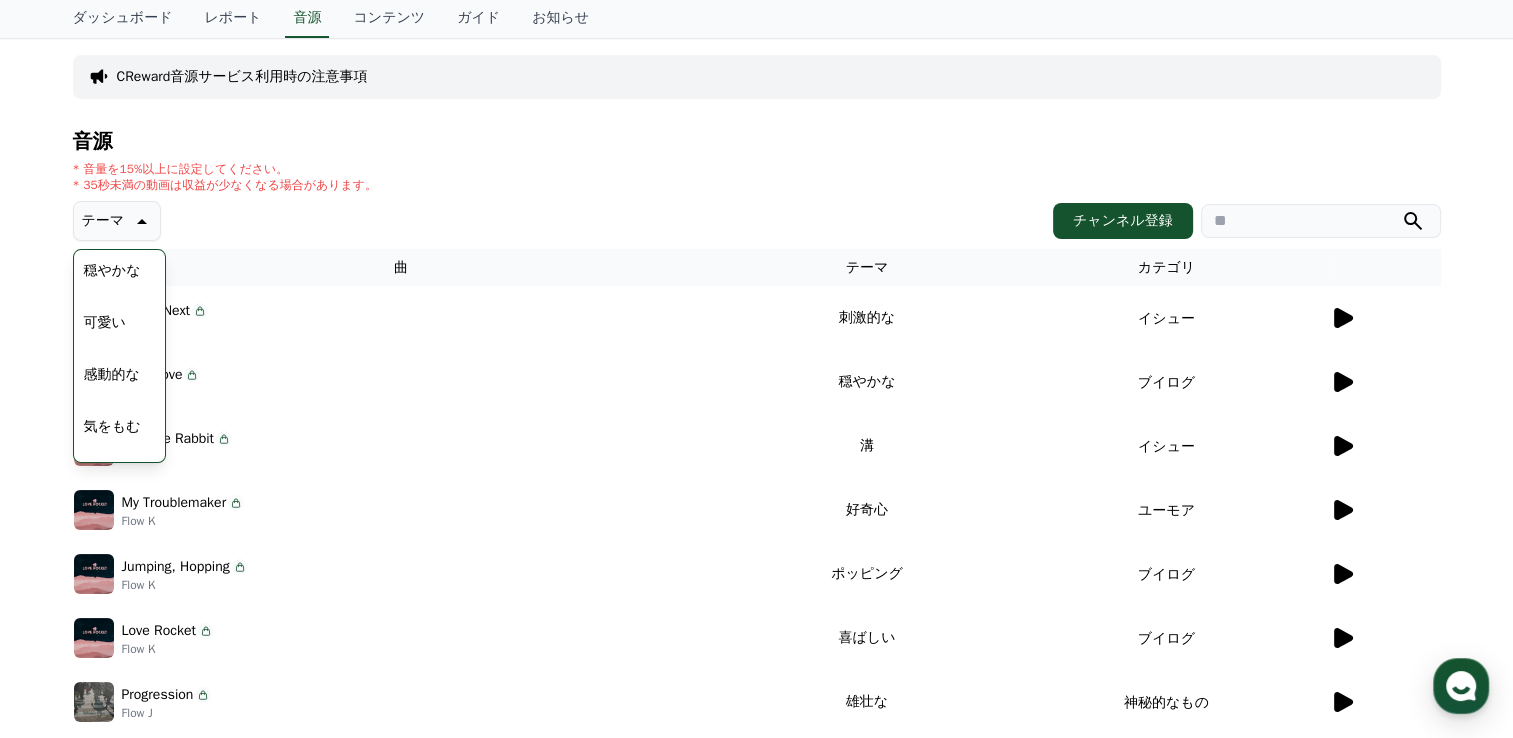 scroll, scrollTop: 768, scrollLeft: 0, axis: vertical 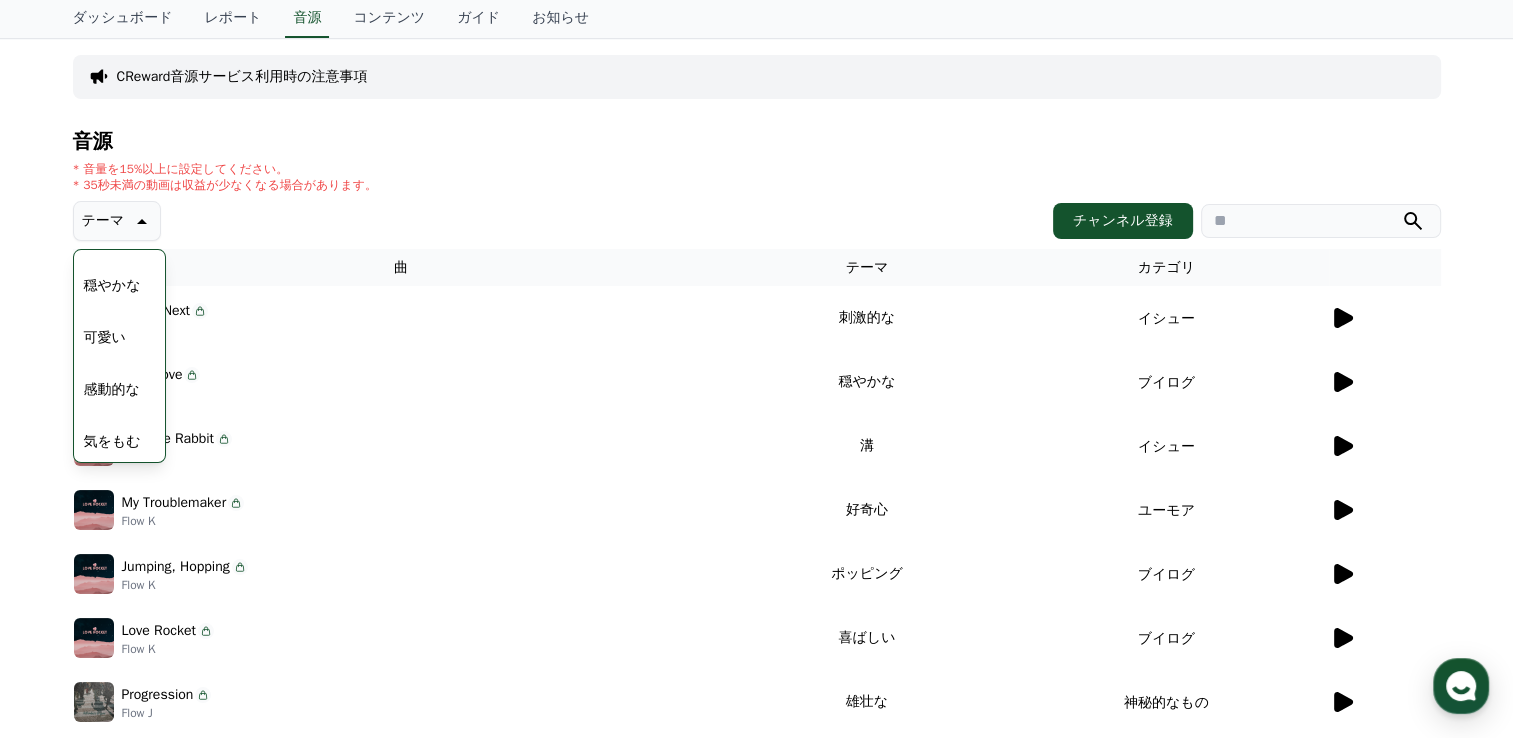 click on "穏やかな" at bounding box center [112, 286] 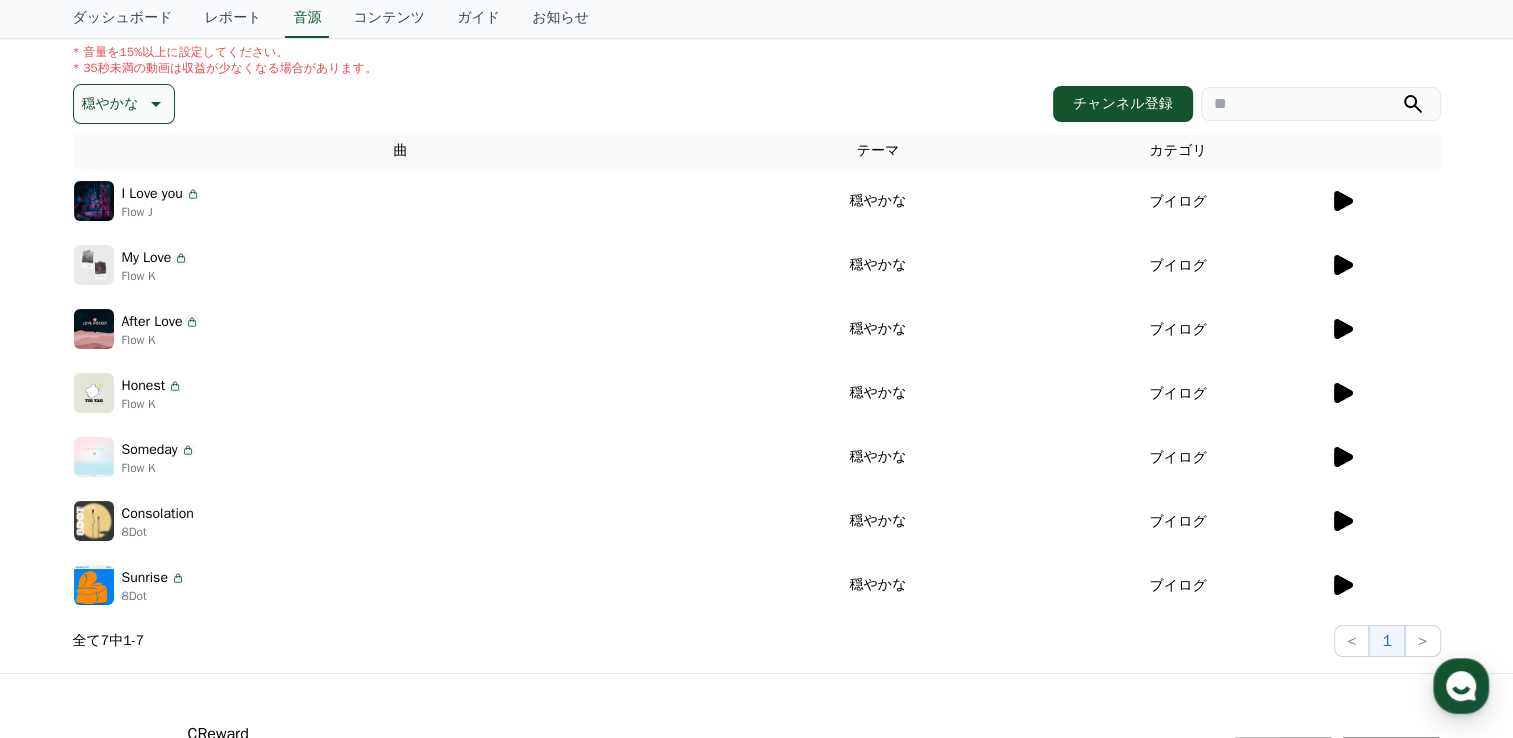 scroll, scrollTop: 239, scrollLeft: 0, axis: vertical 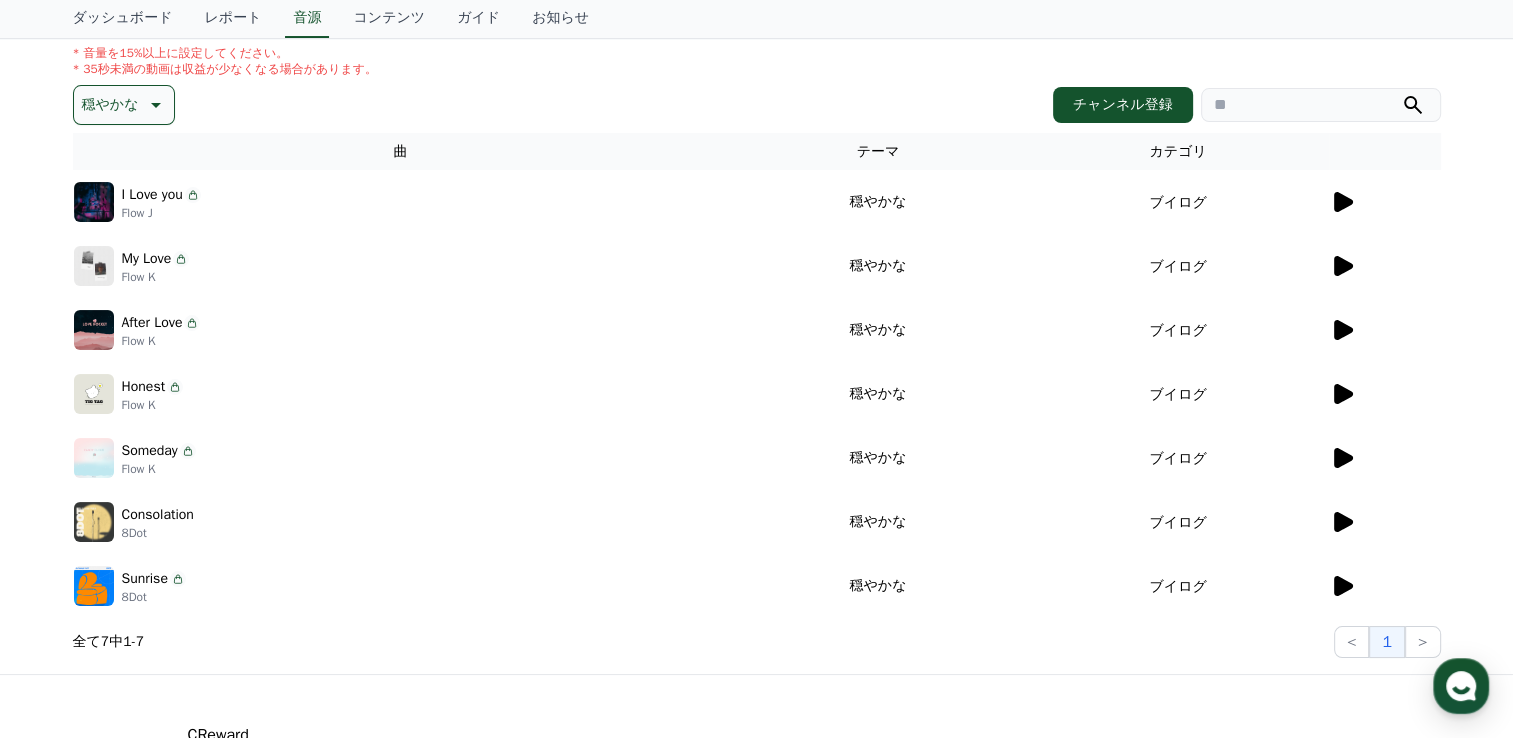 click 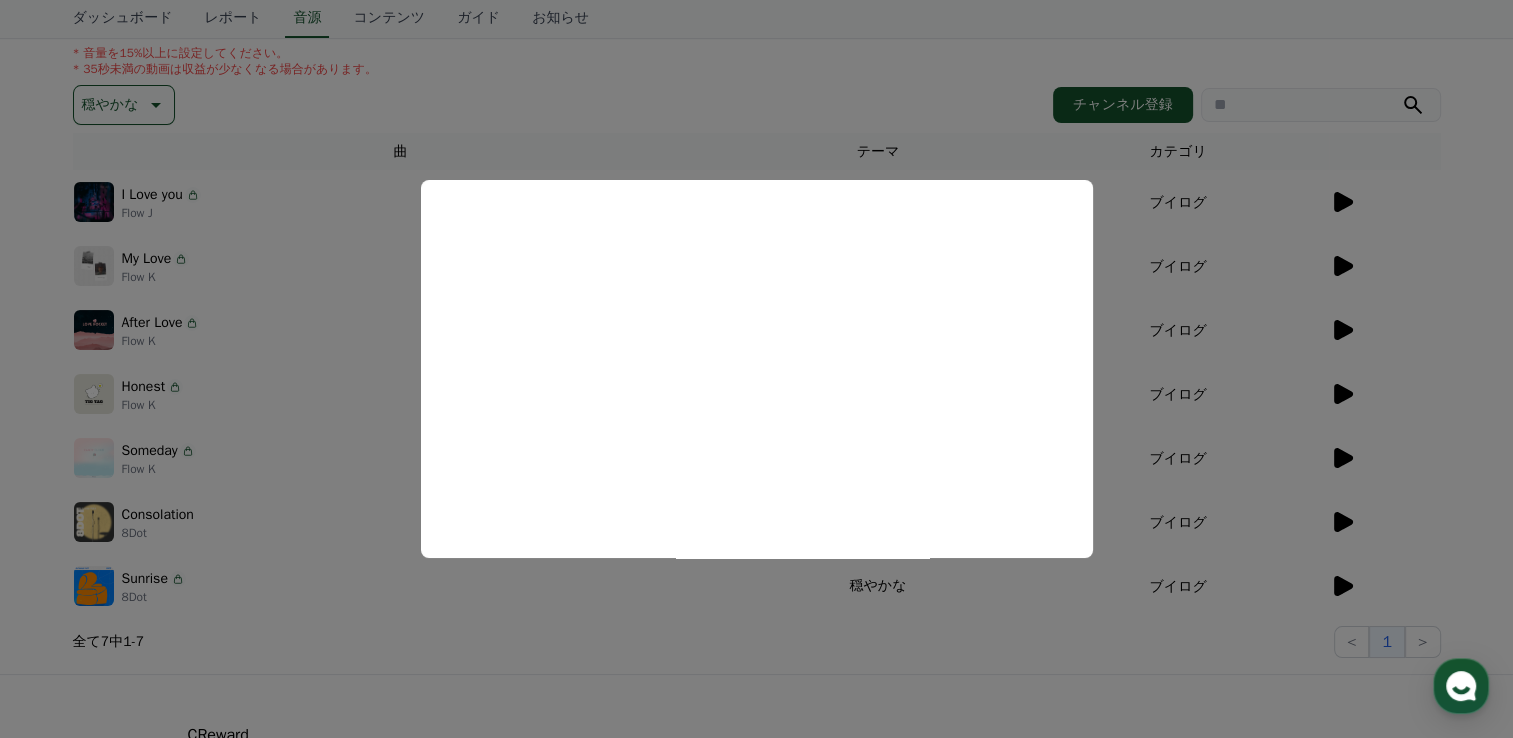 click at bounding box center [756, 369] 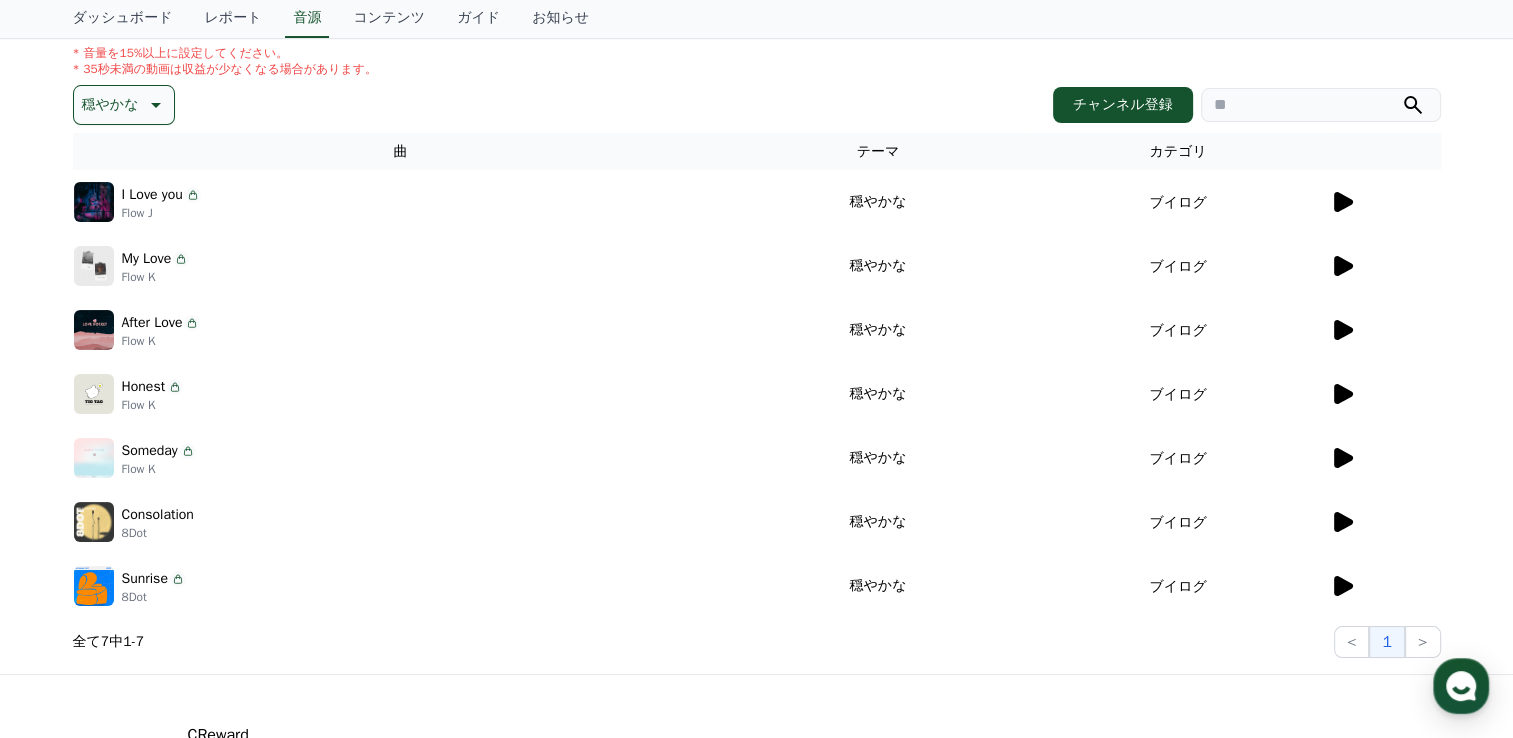 click 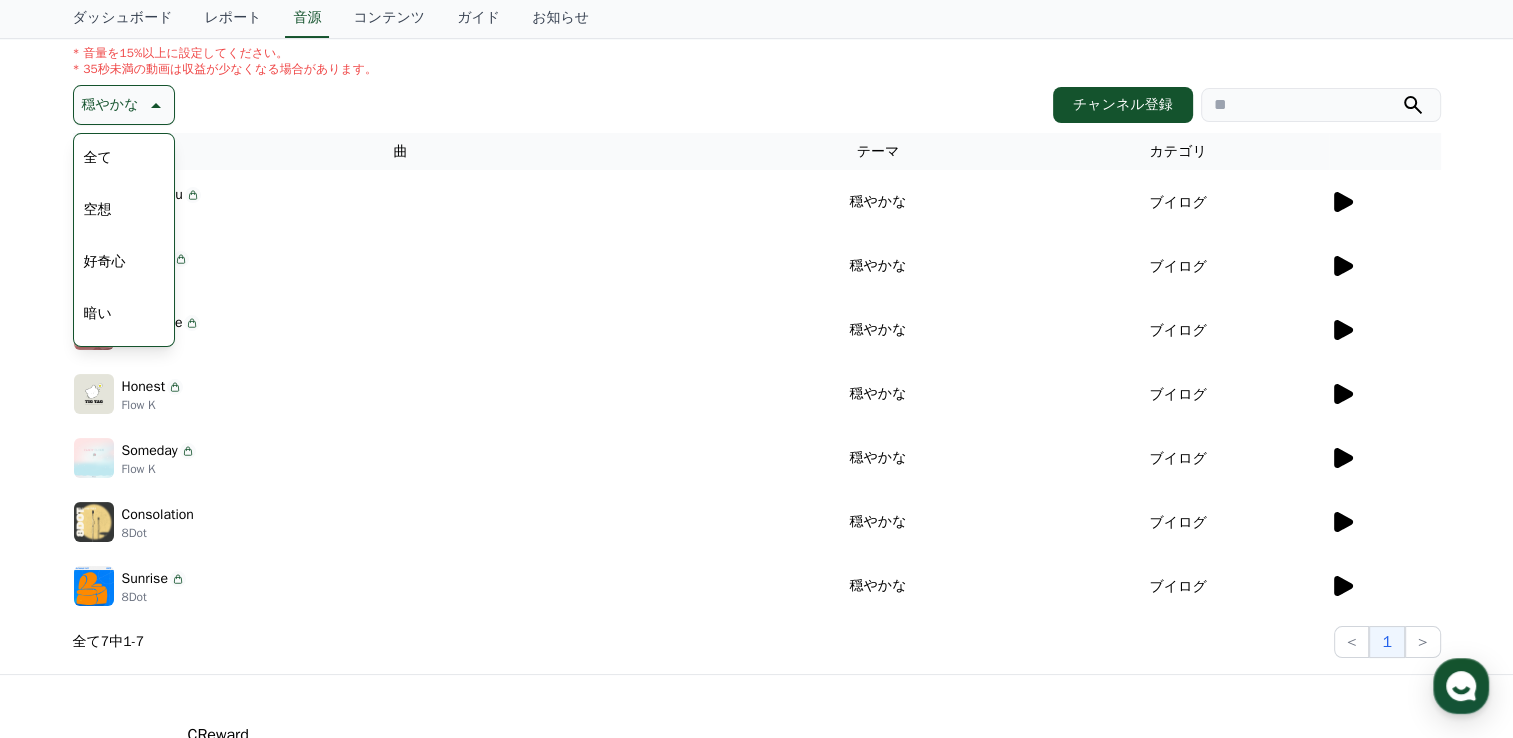 scroll, scrollTop: 0, scrollLeft: 0, axis: both 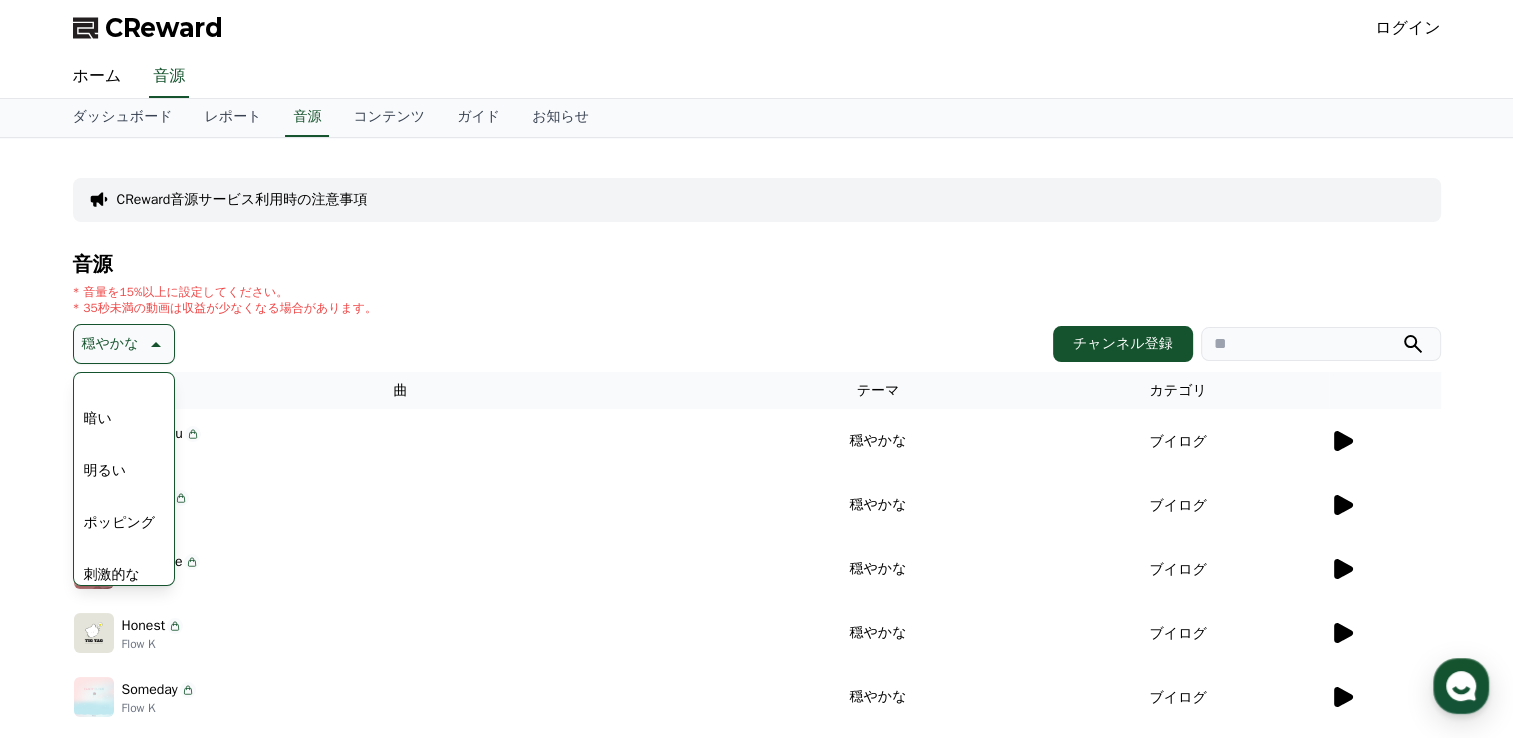 click on "明るい" at bounding box center (105, 471) 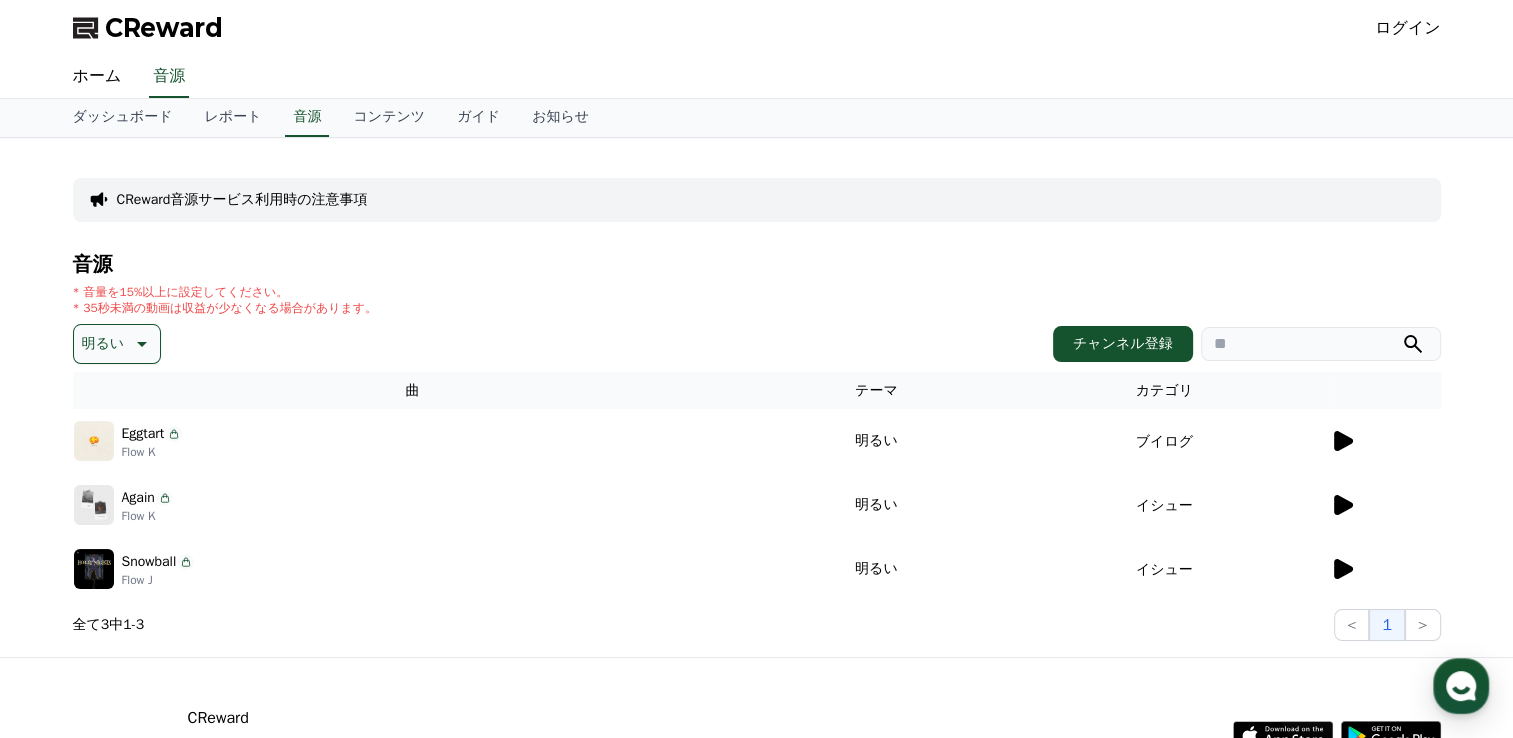 scroll, scrollTop: 0, scrollLeft: 0, axis: both 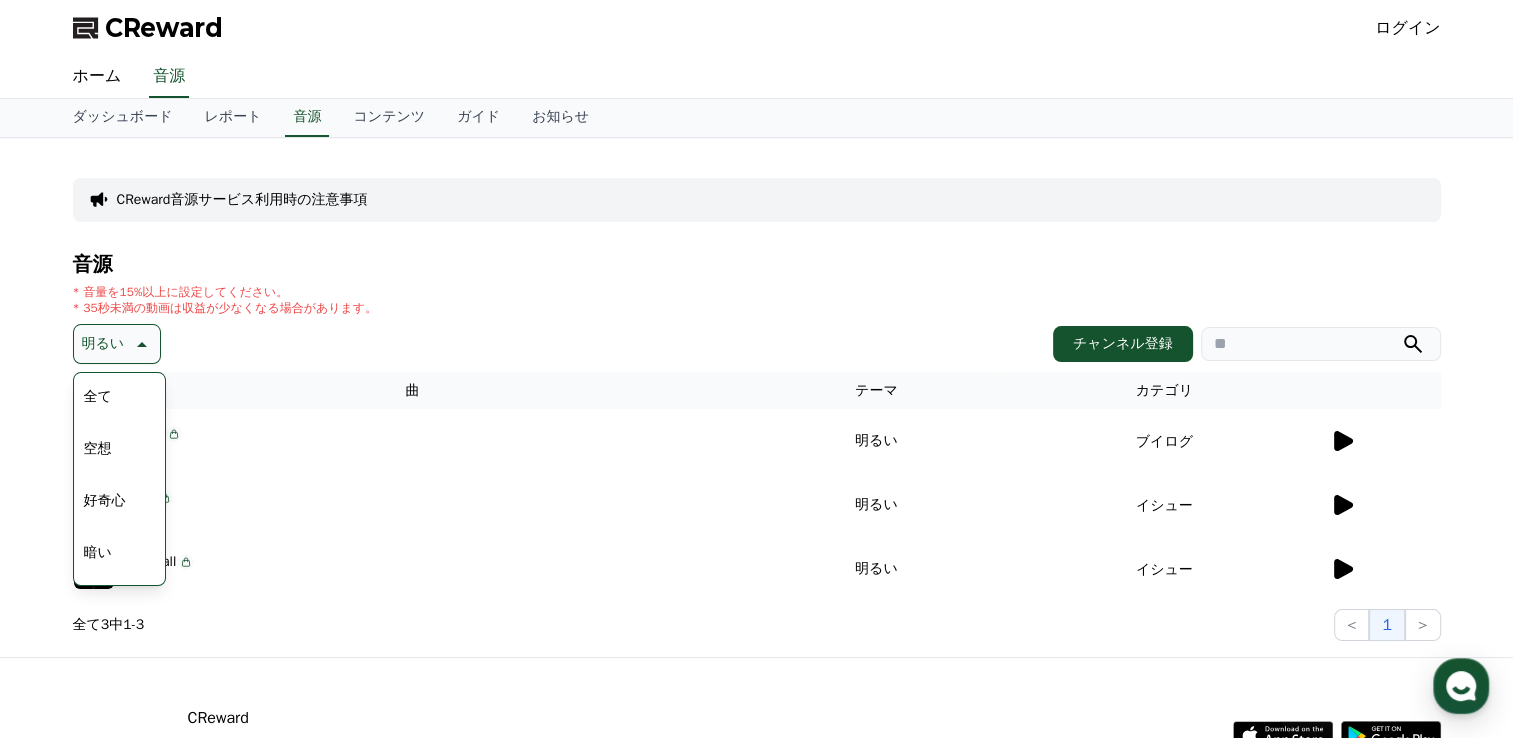 click on "好奇心" at bounding box center [105, 501] 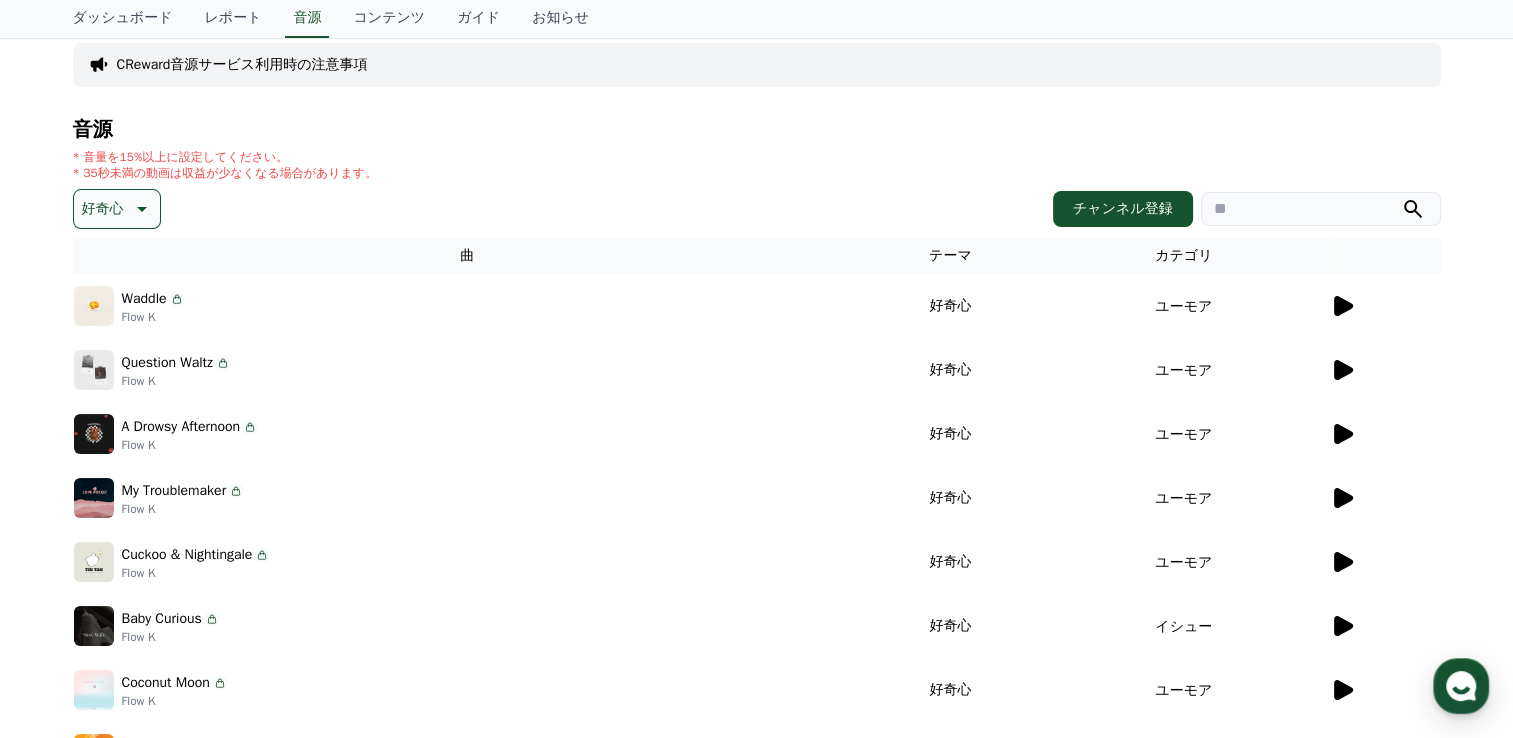 scroll, scrollTop: 124, scrollLeft: 0, axis: vertical 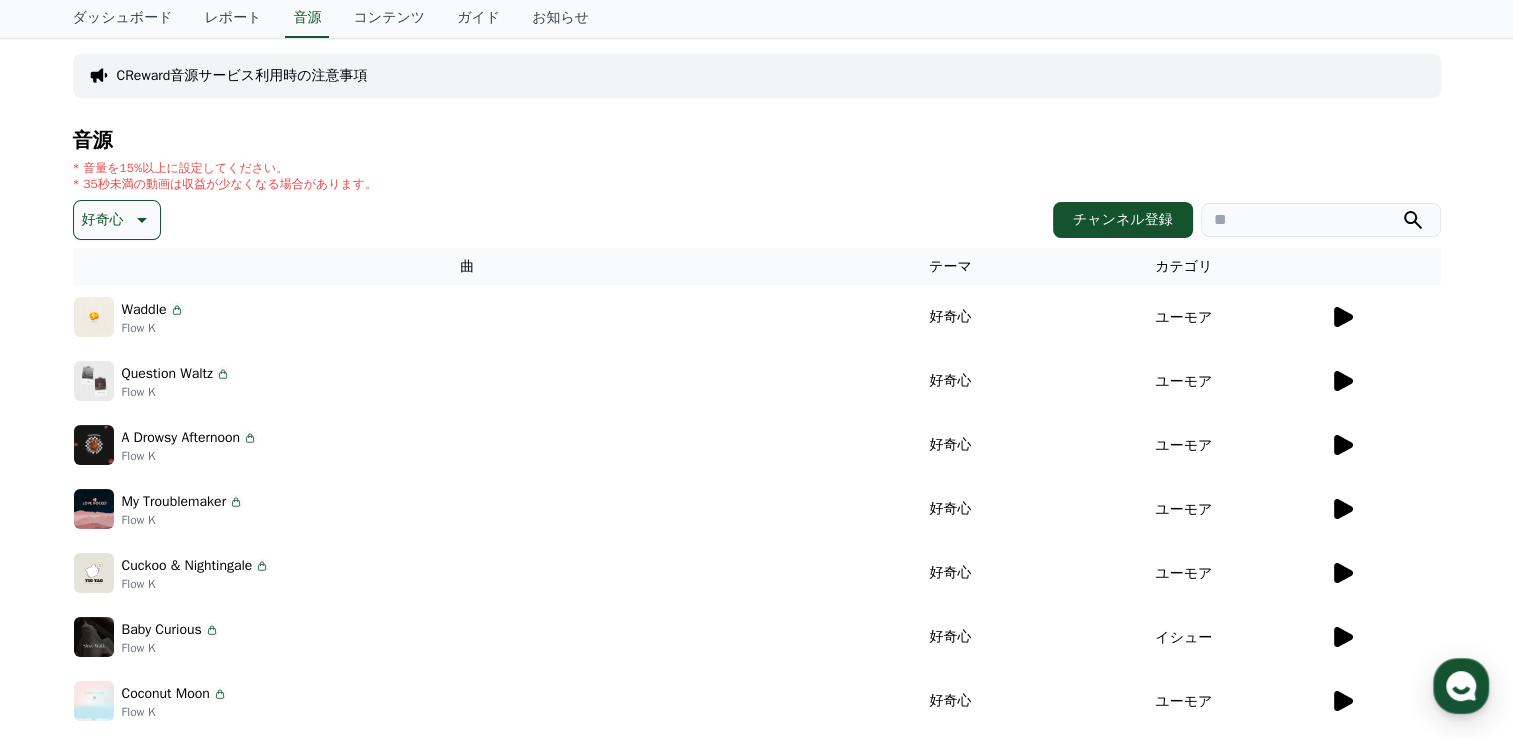 click 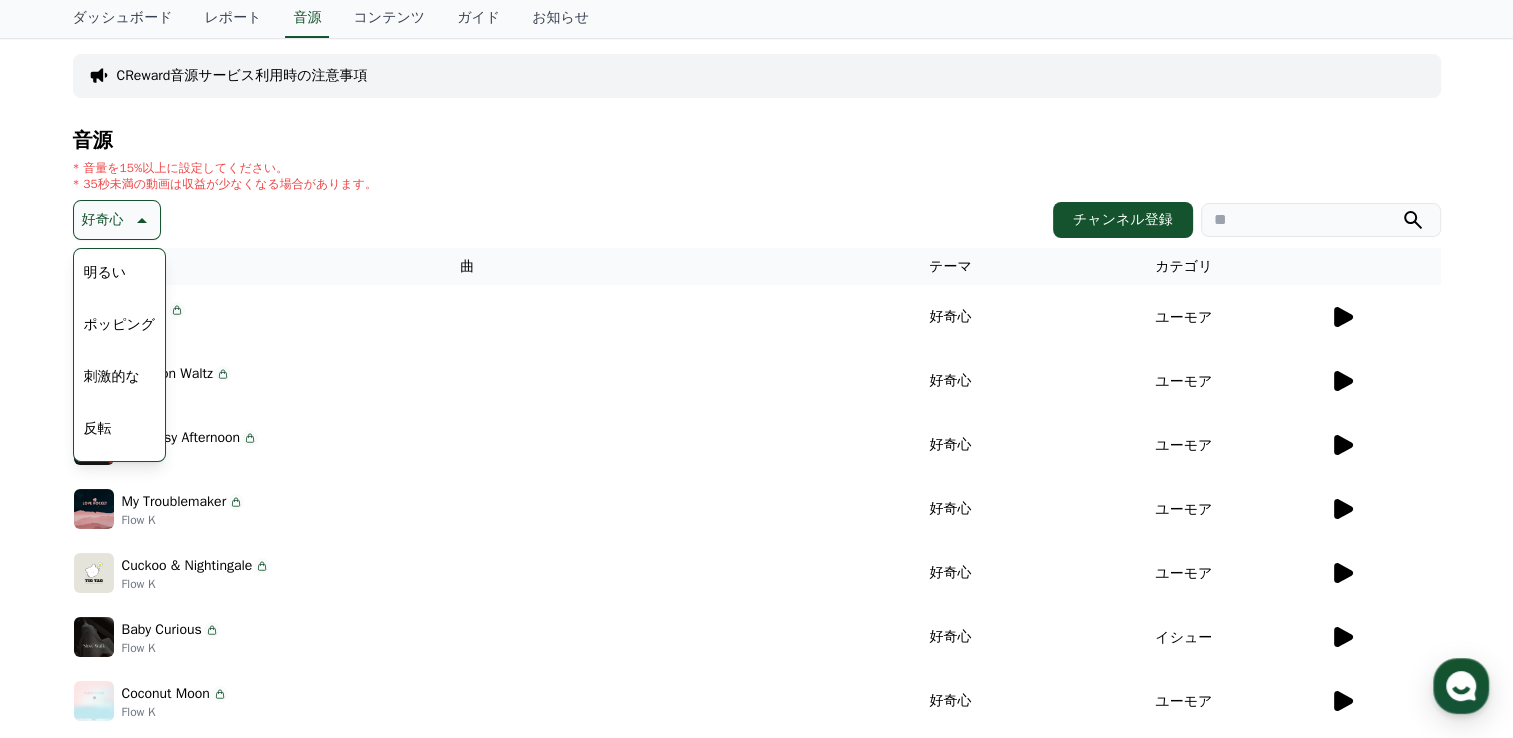 scroll, scrollTop: 208, scrollLeft: 0, axis: vertical 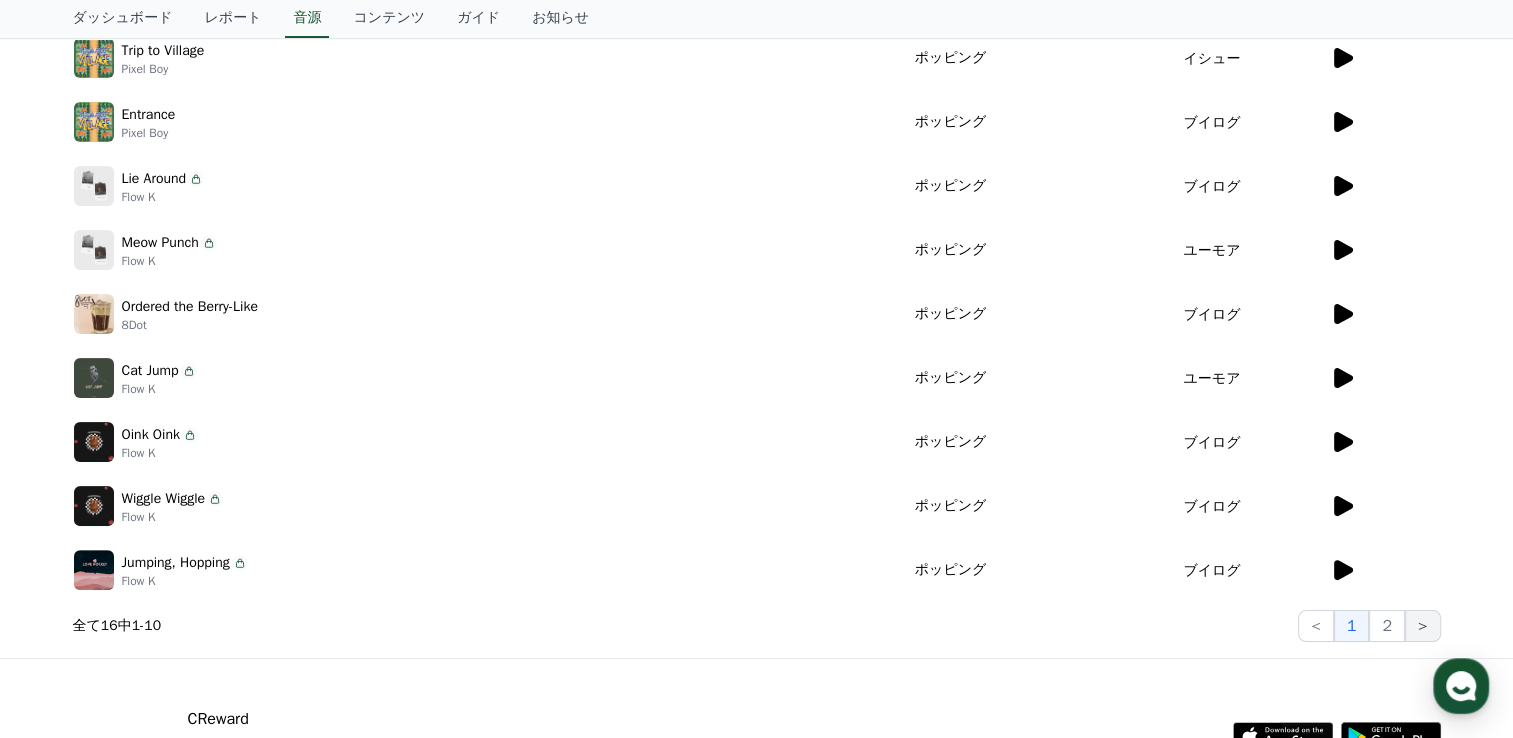 click on ">" at bounding box center (1423, 626) 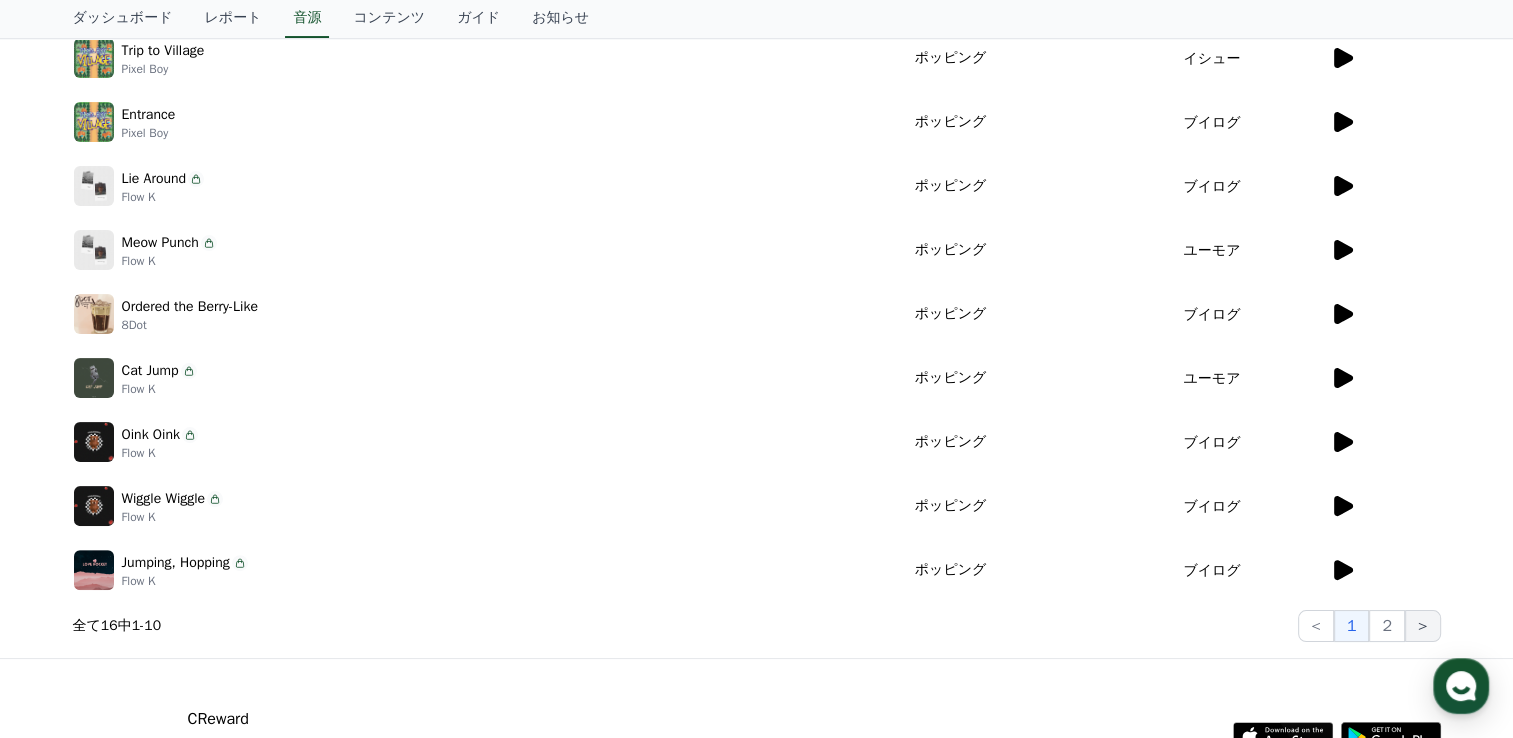 click on ">" at bounding box center (1423, 626) 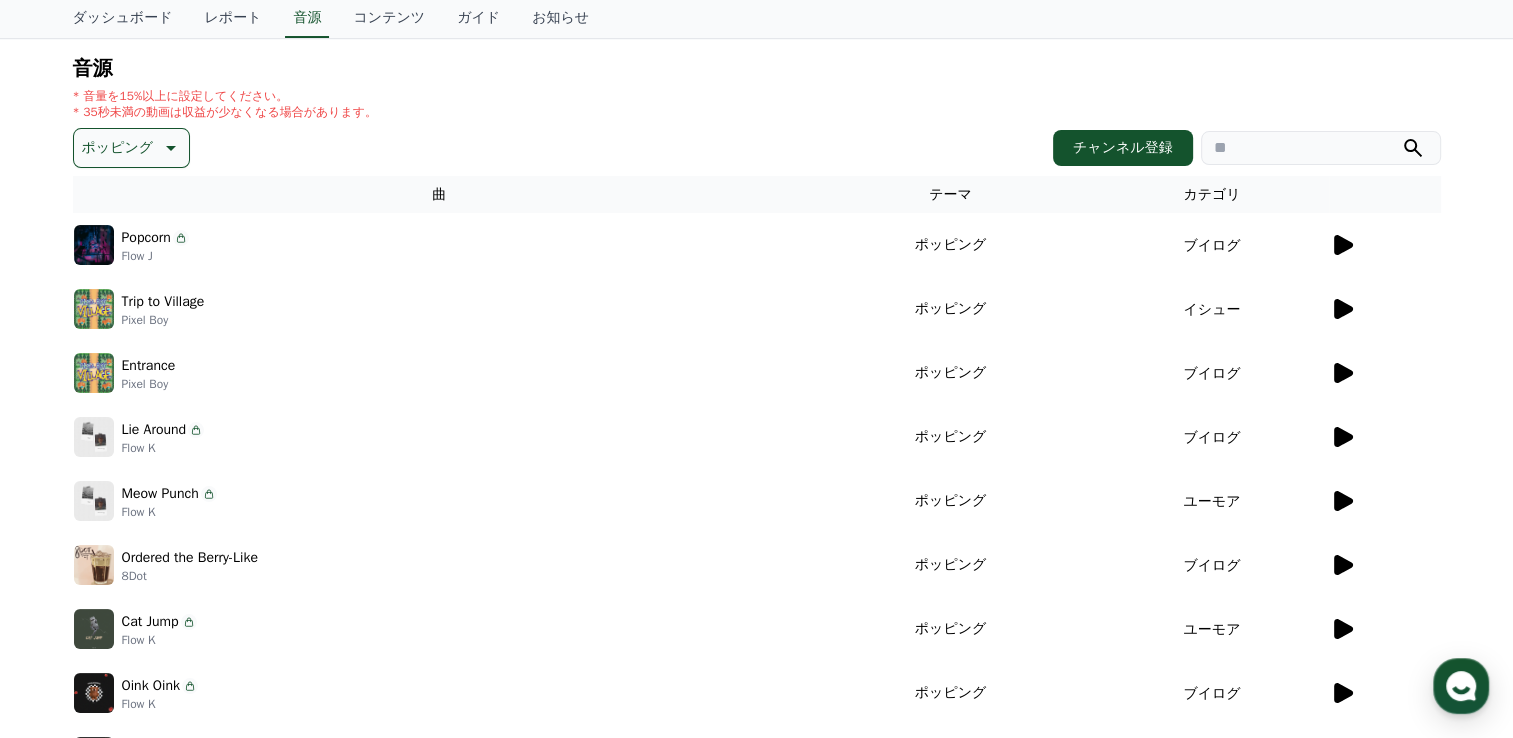 scroll, scrollTop: 195, scrollLeft: 0, axis: vertical 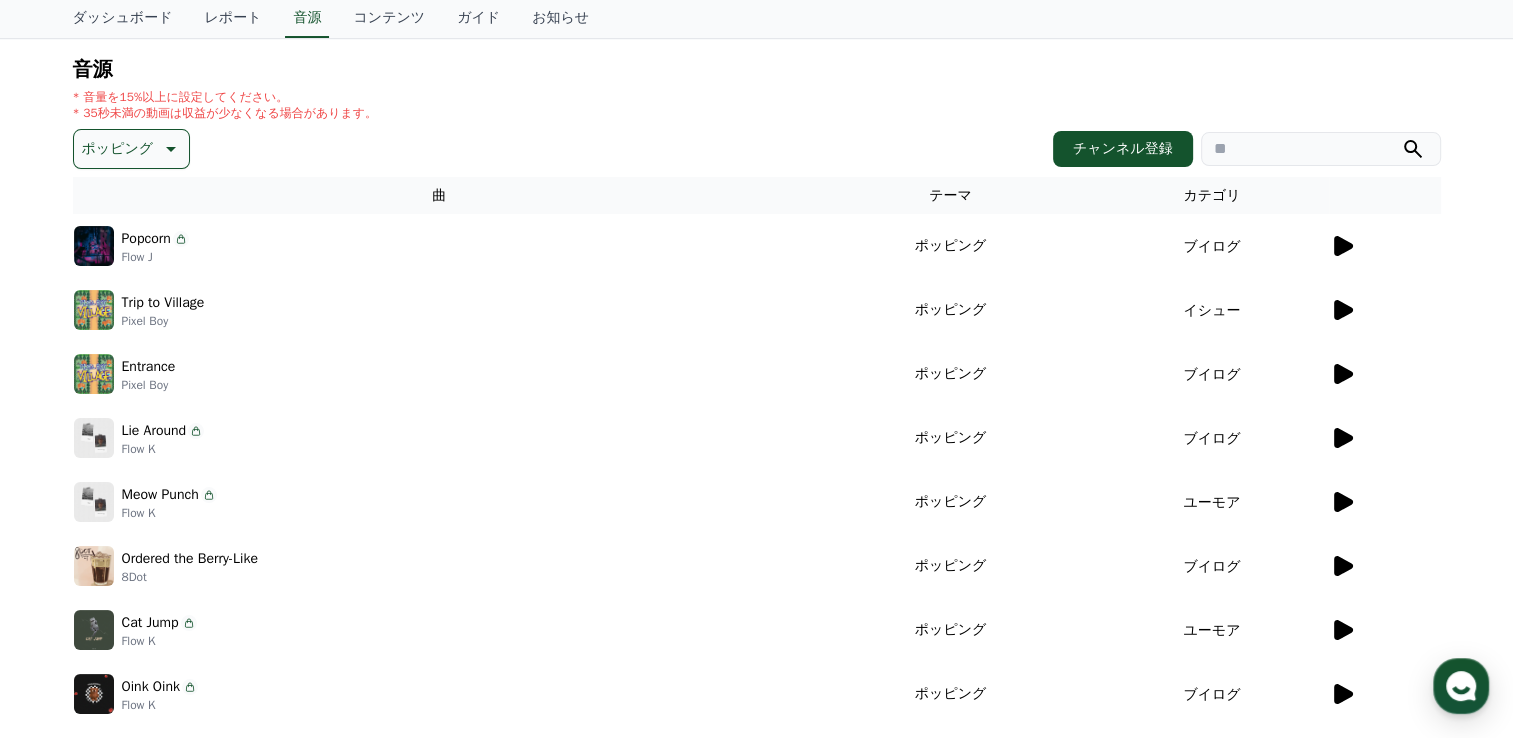 click 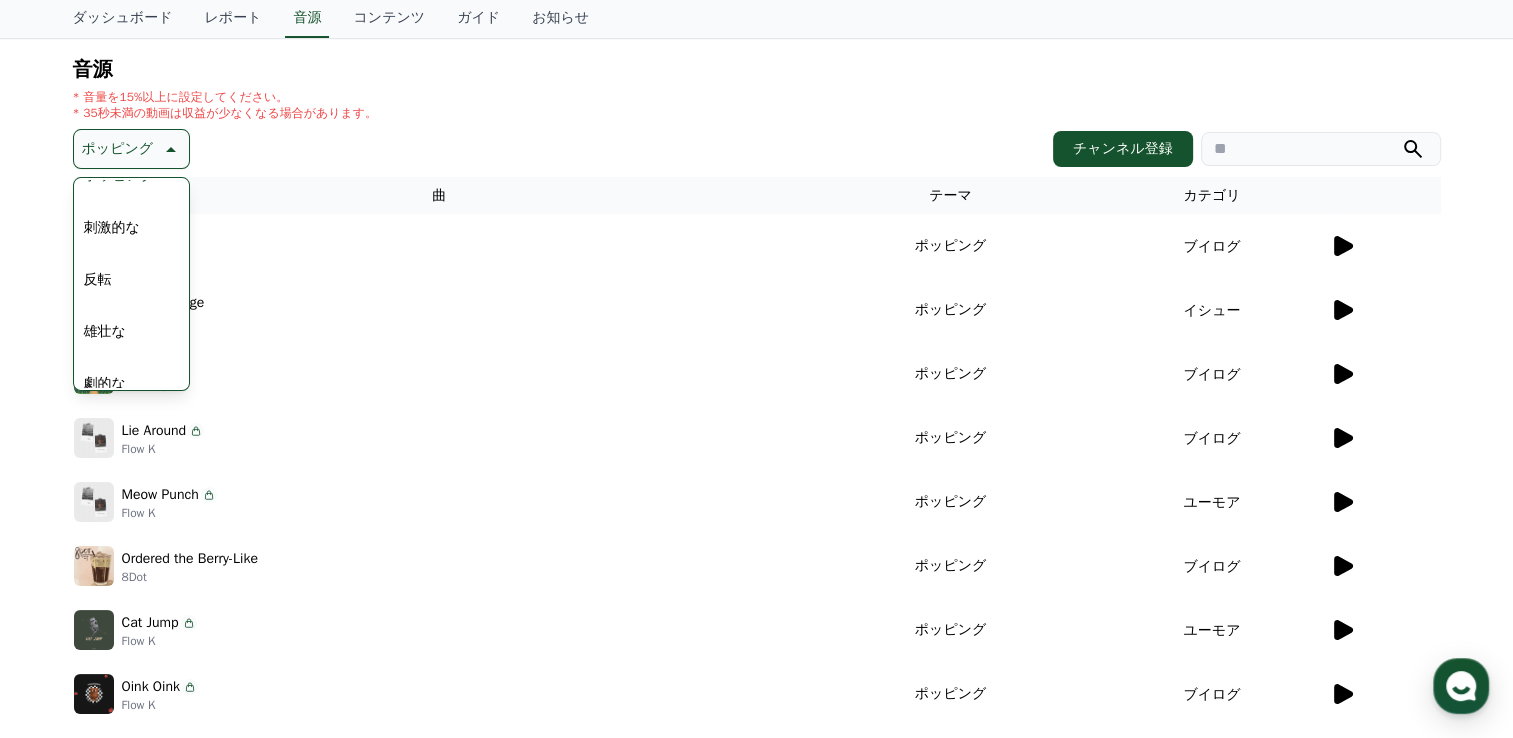 scroll, scrollTop: 288, scrollLeft: 0, axis: vertical 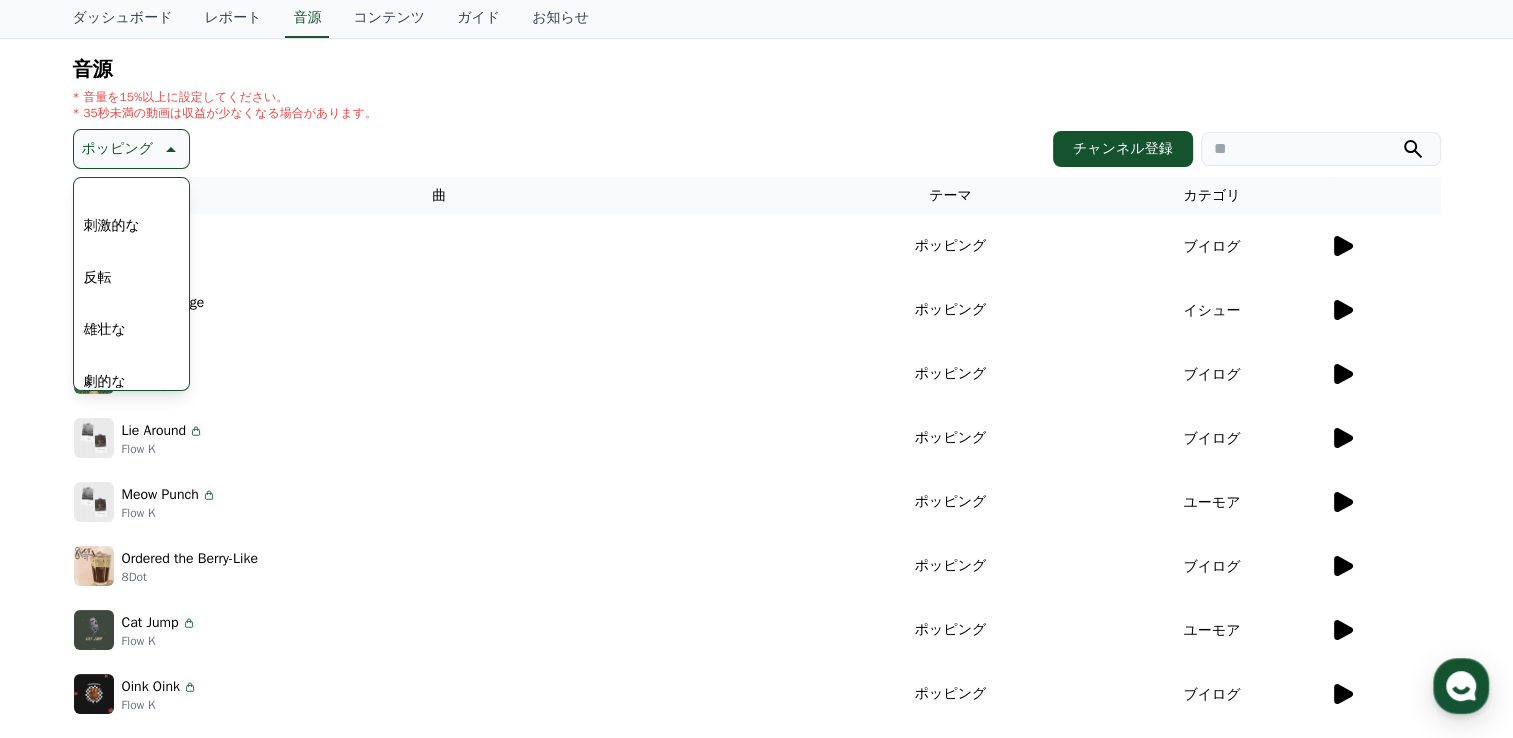 click on "雄壮な" at bounding box center (105, 330) 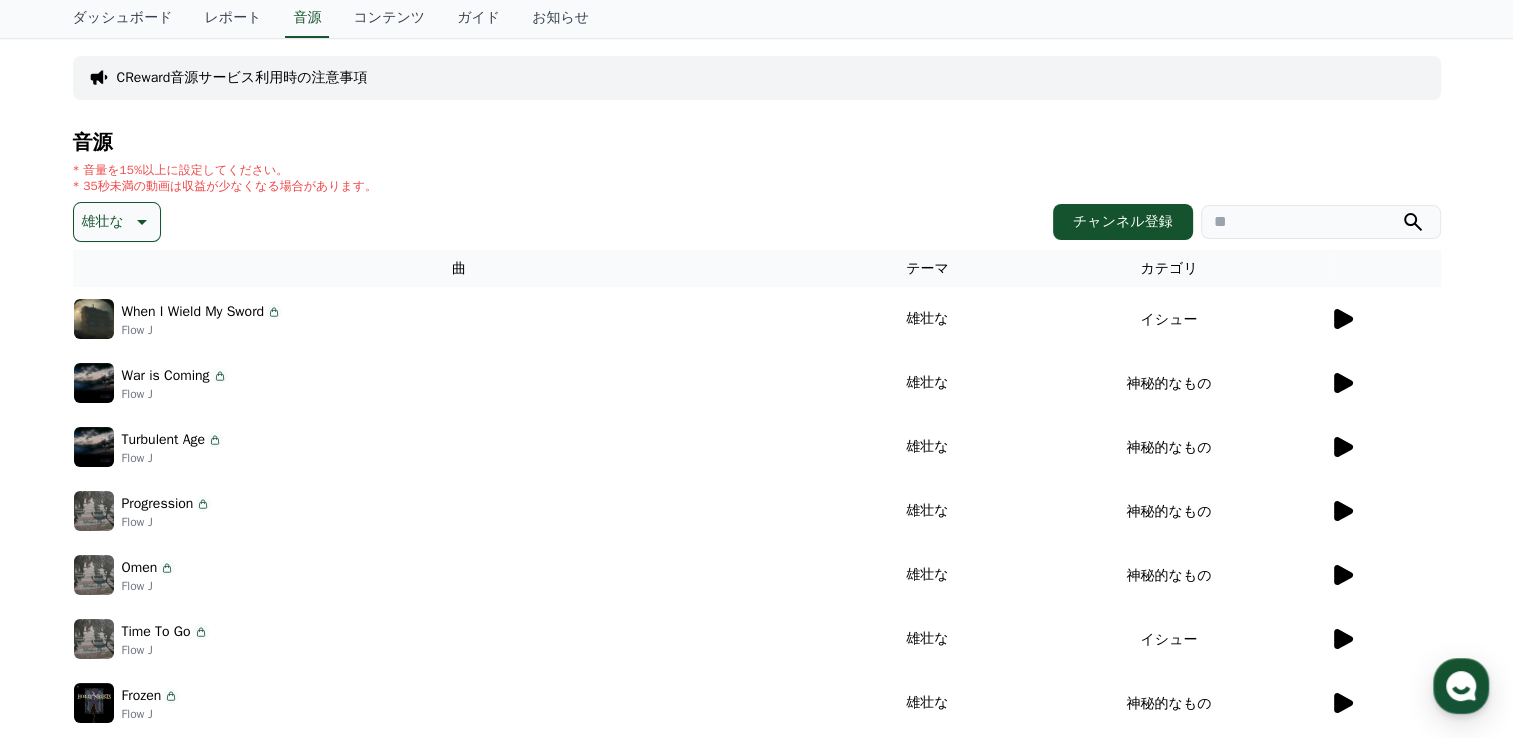 scroll, scrollTop: 118, scrollLeft: 0, axis: vertical 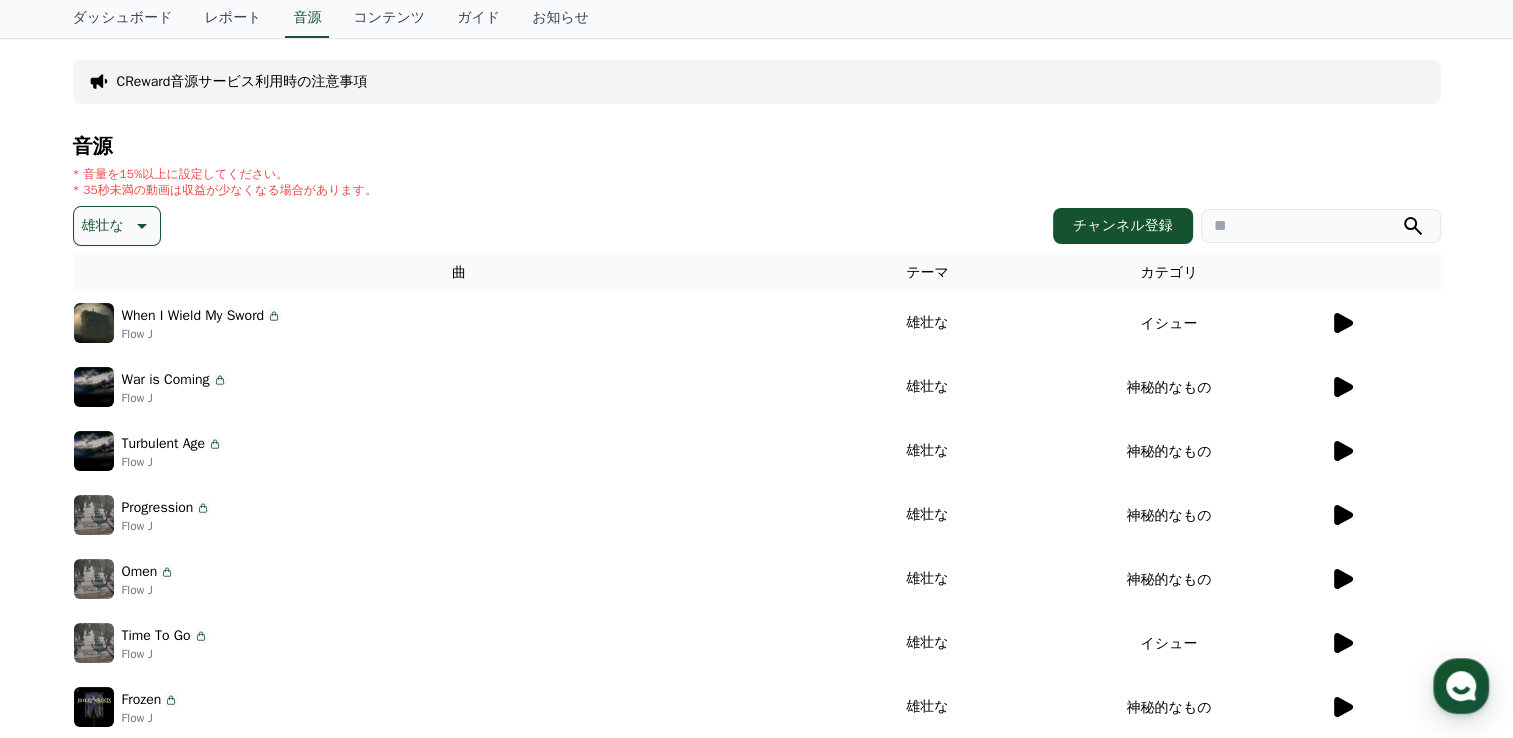 click on "雄壮な" at bounding box center [117, 226] 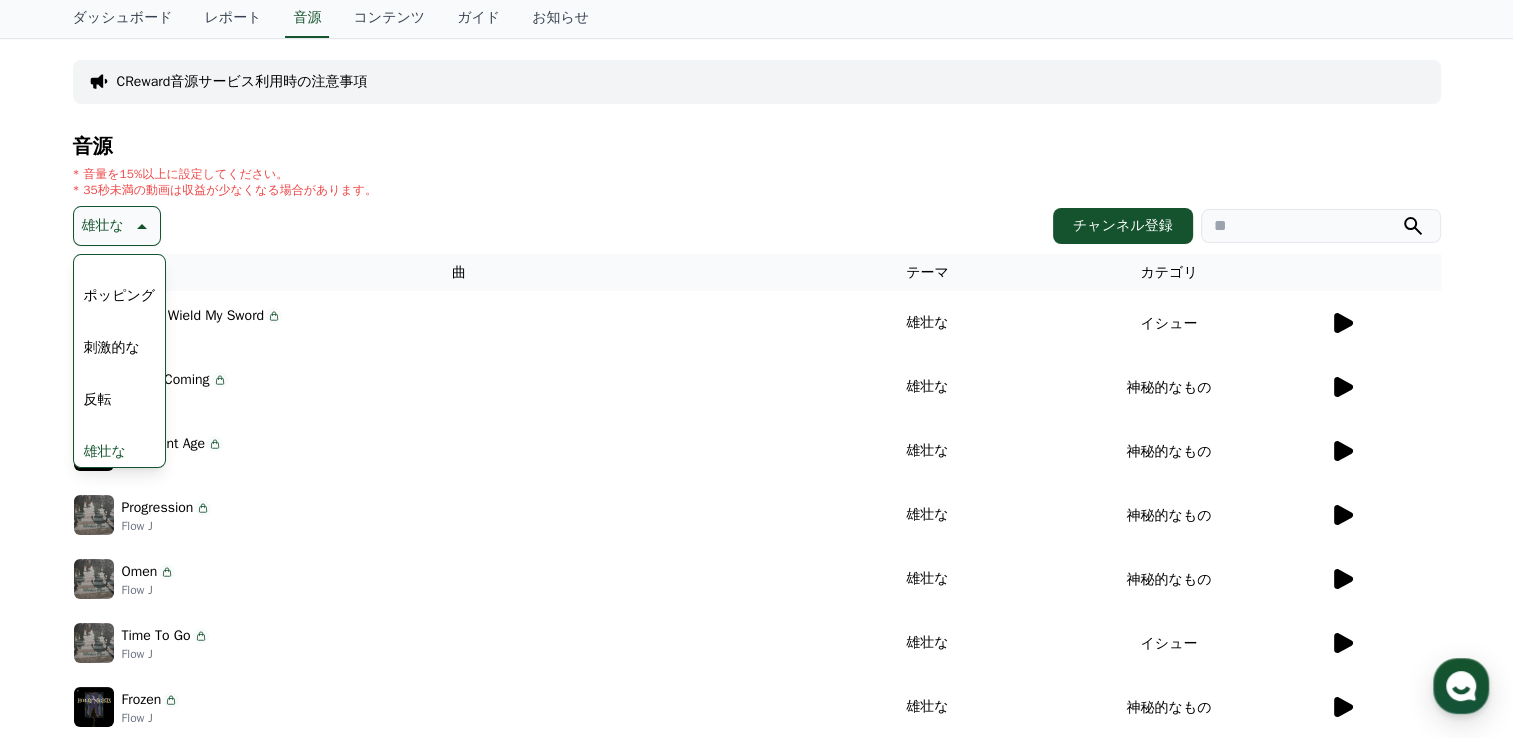 scroll, scrollTop: 284, scrollLeft: 0, axis: vertical 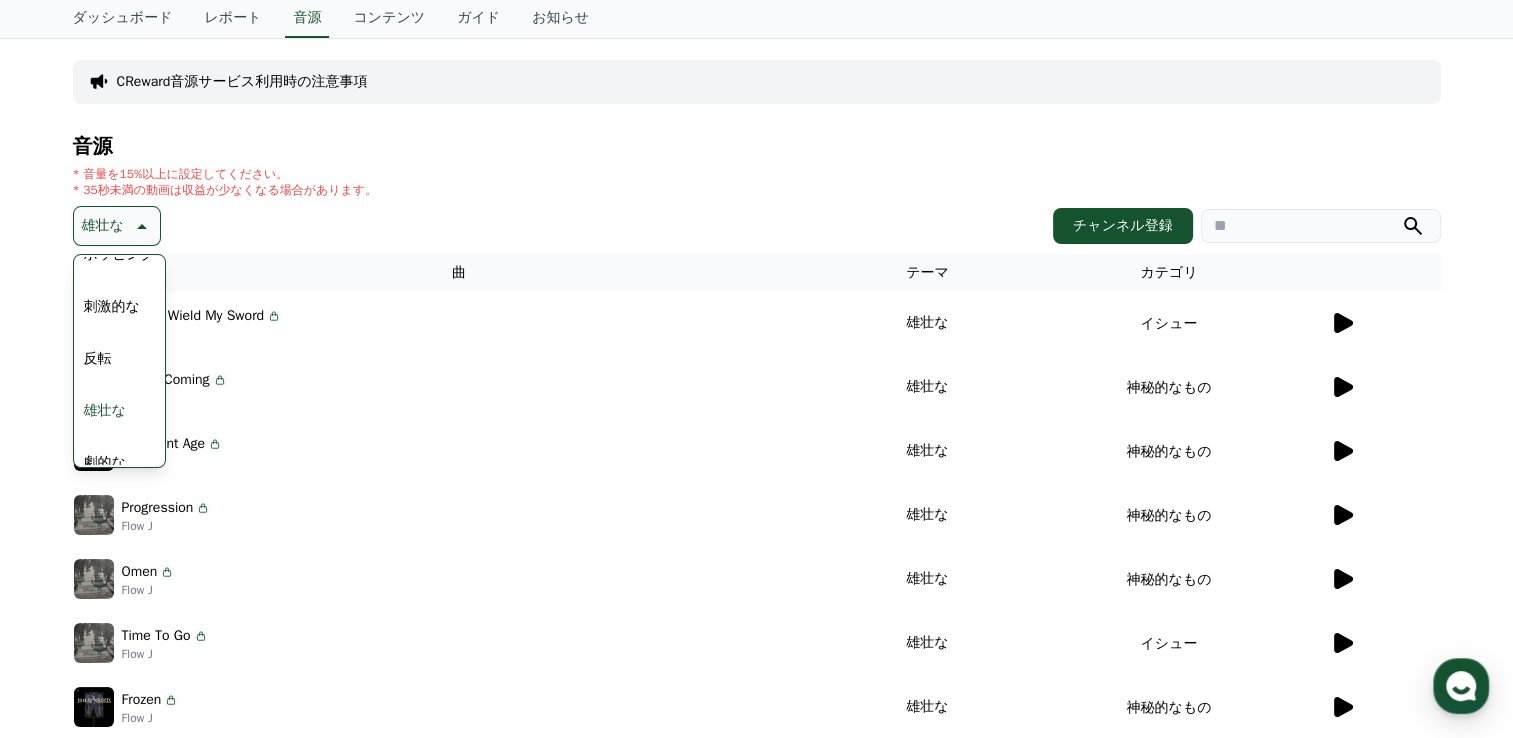click on "反転" at bounding box center (98, 359) 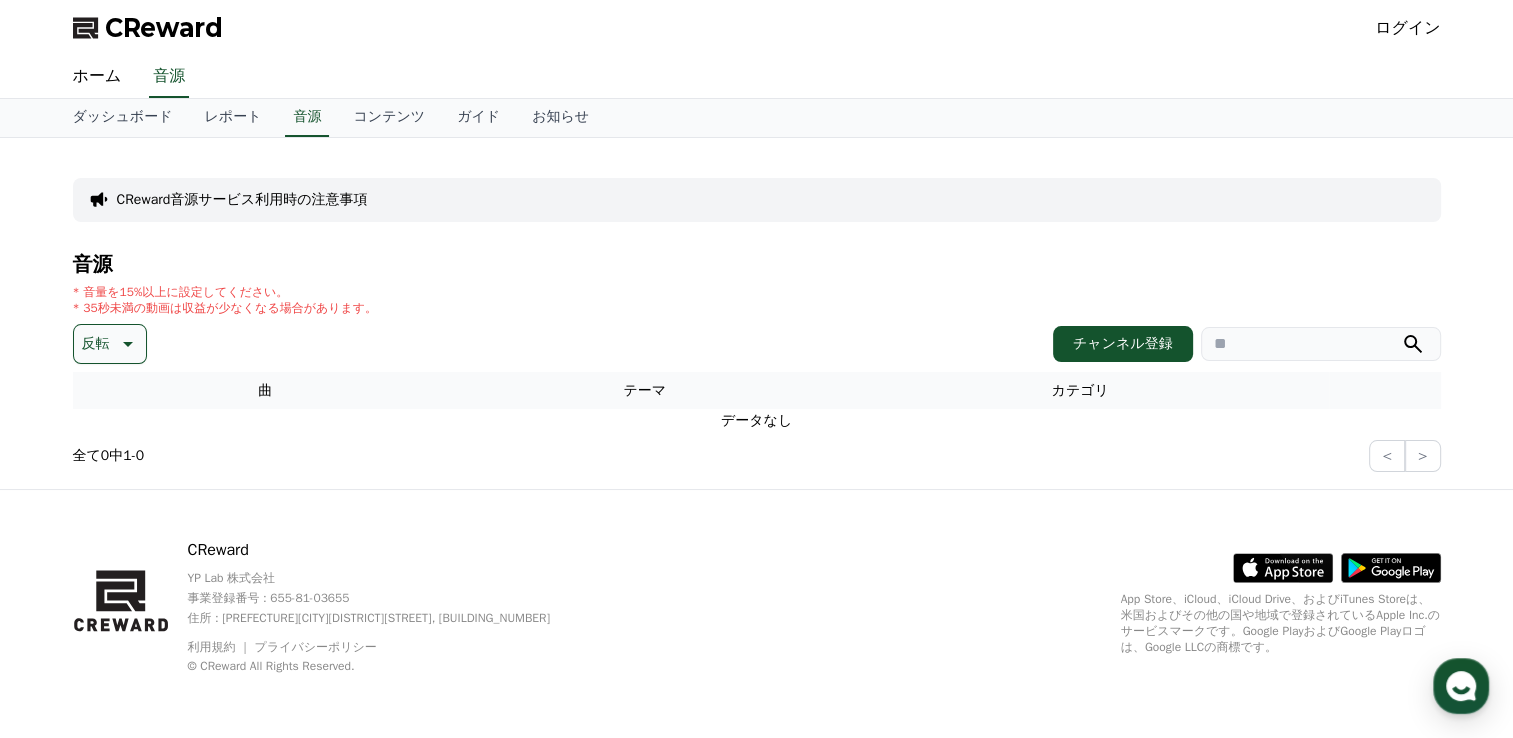 scroll, scrollTop: 0, scrollLeft: 0, axis: both 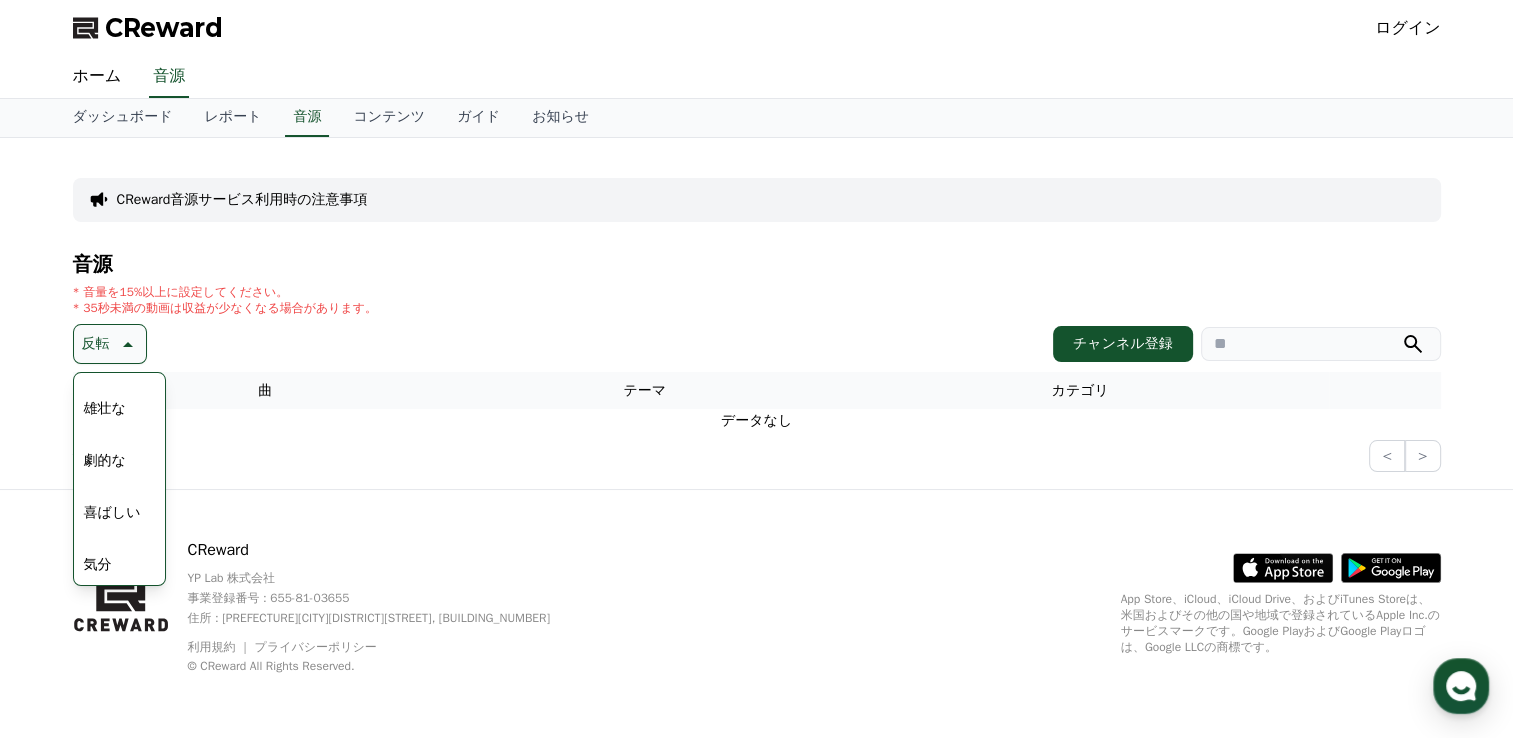 click on "喜ばしい" at bounding box center [112, 513] 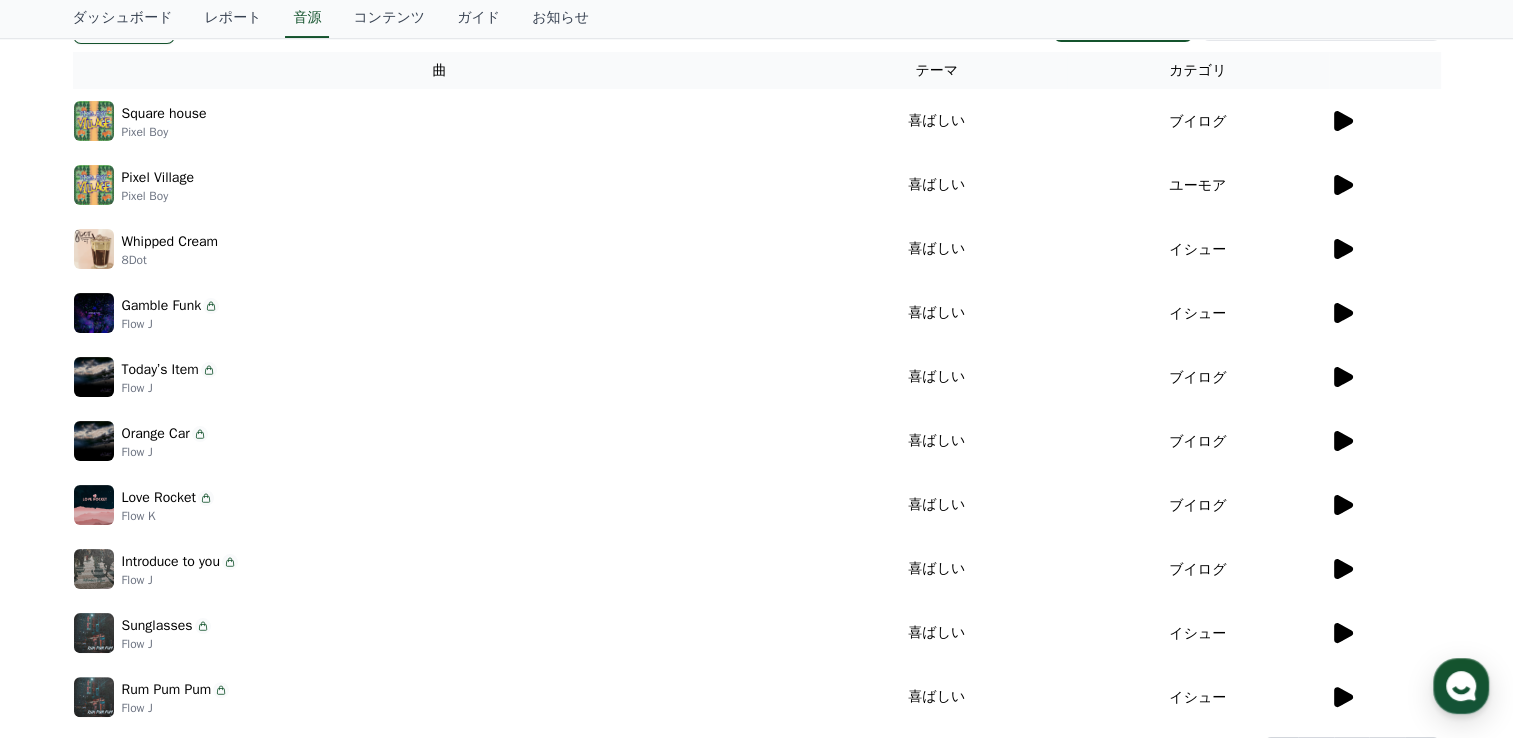 scroll, scrollTop: 614, scrollLeft: 0, axis: vertical 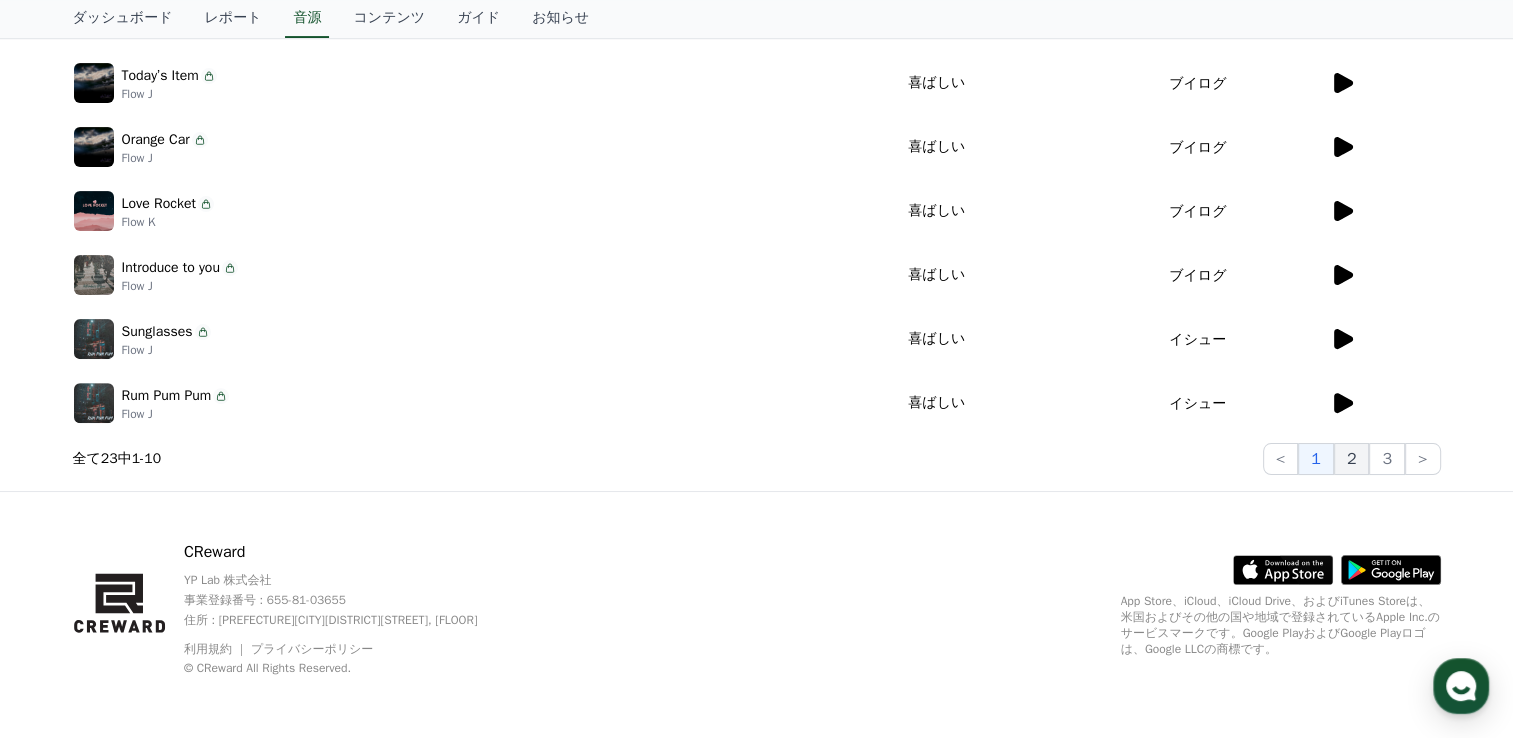 click on "2" at bounding box center (1352, 459) 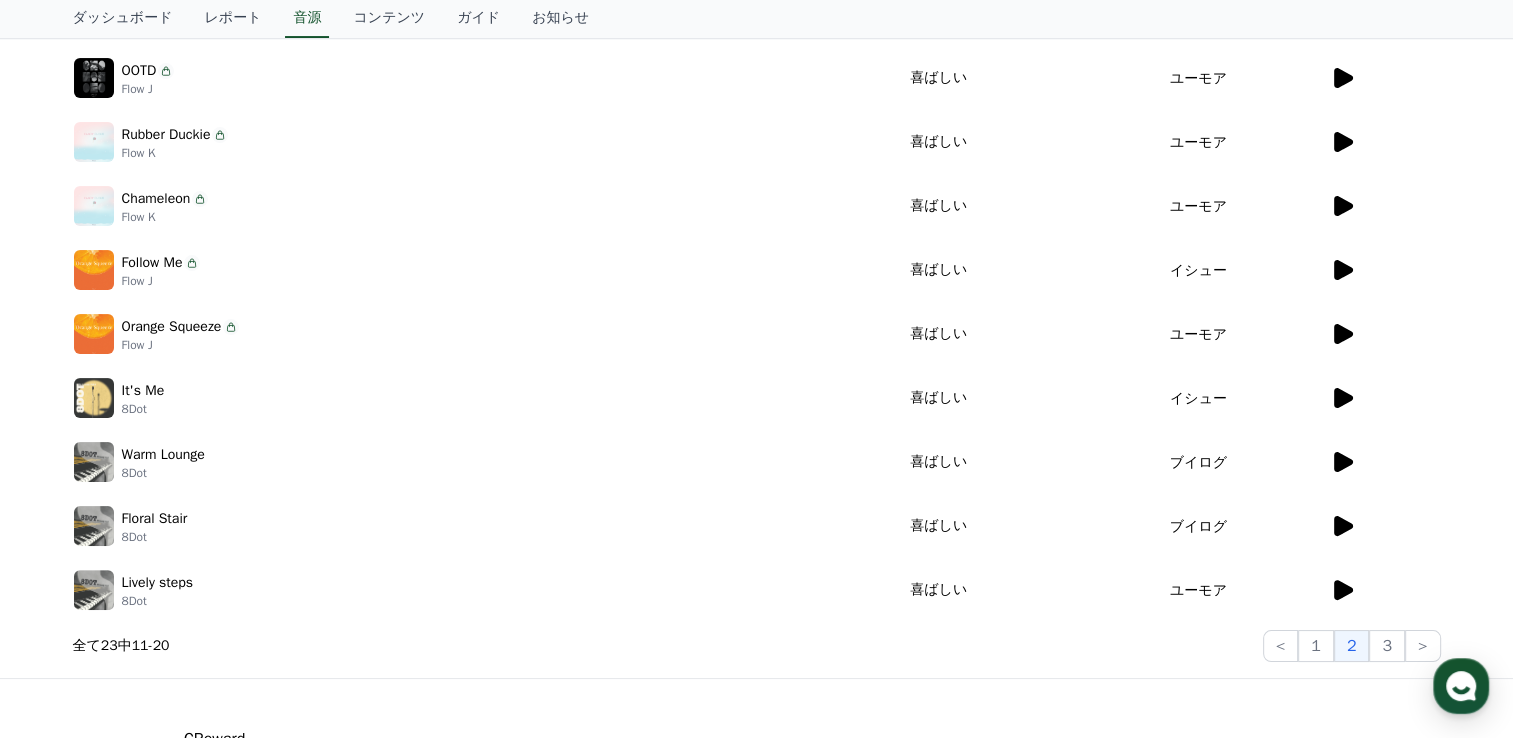 scroll, scrollTop: 429, scrollLeft: 0, axis: vertical 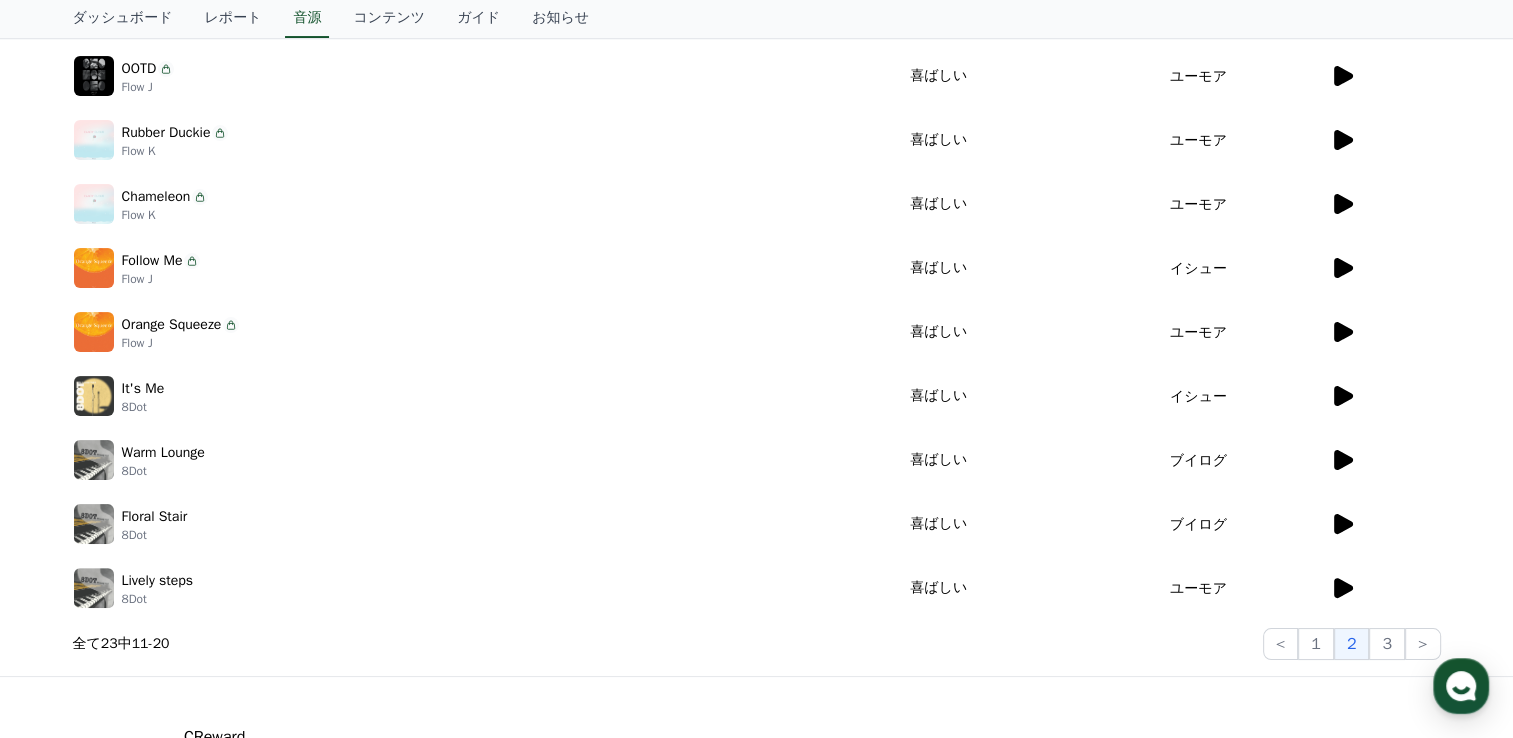 click 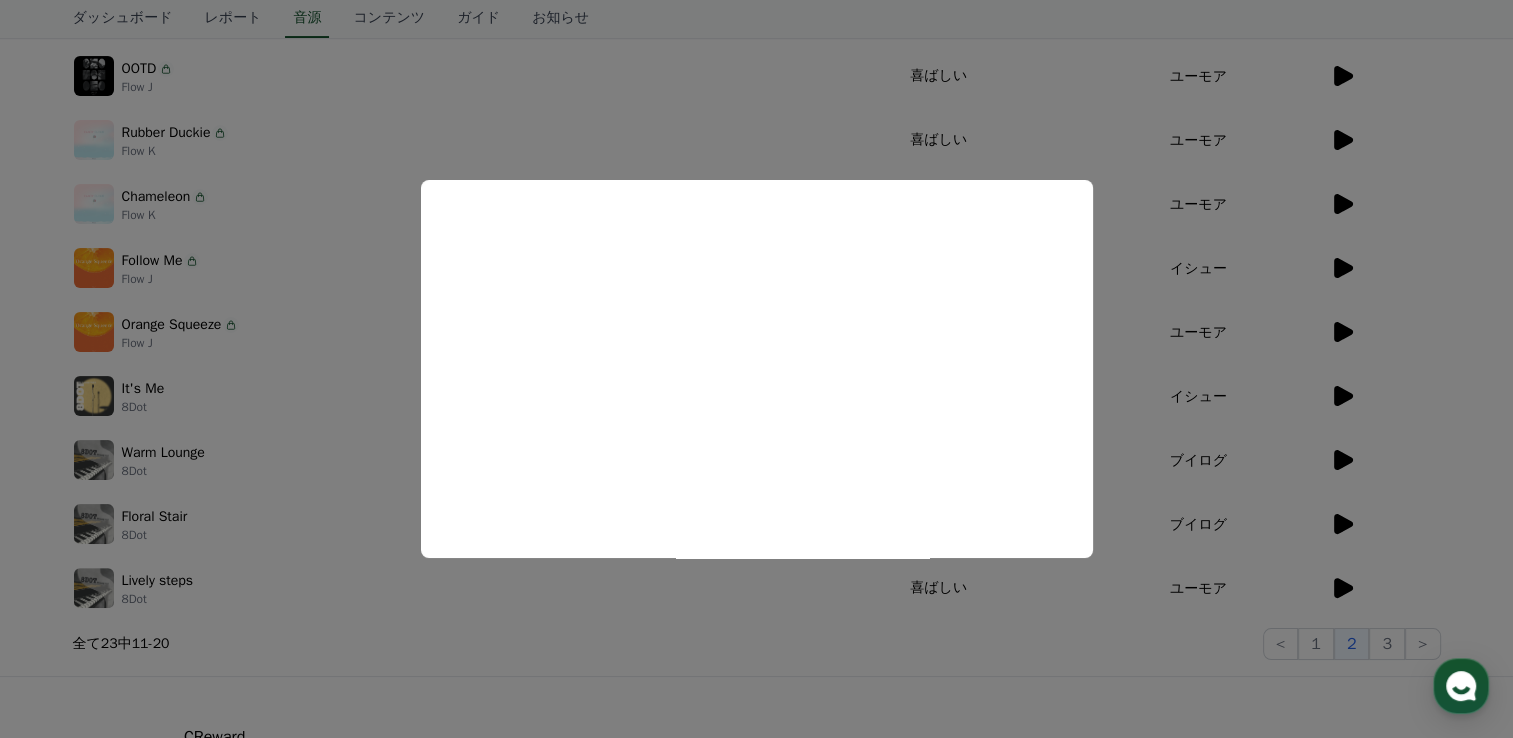 click at bounding box center (756, 369) 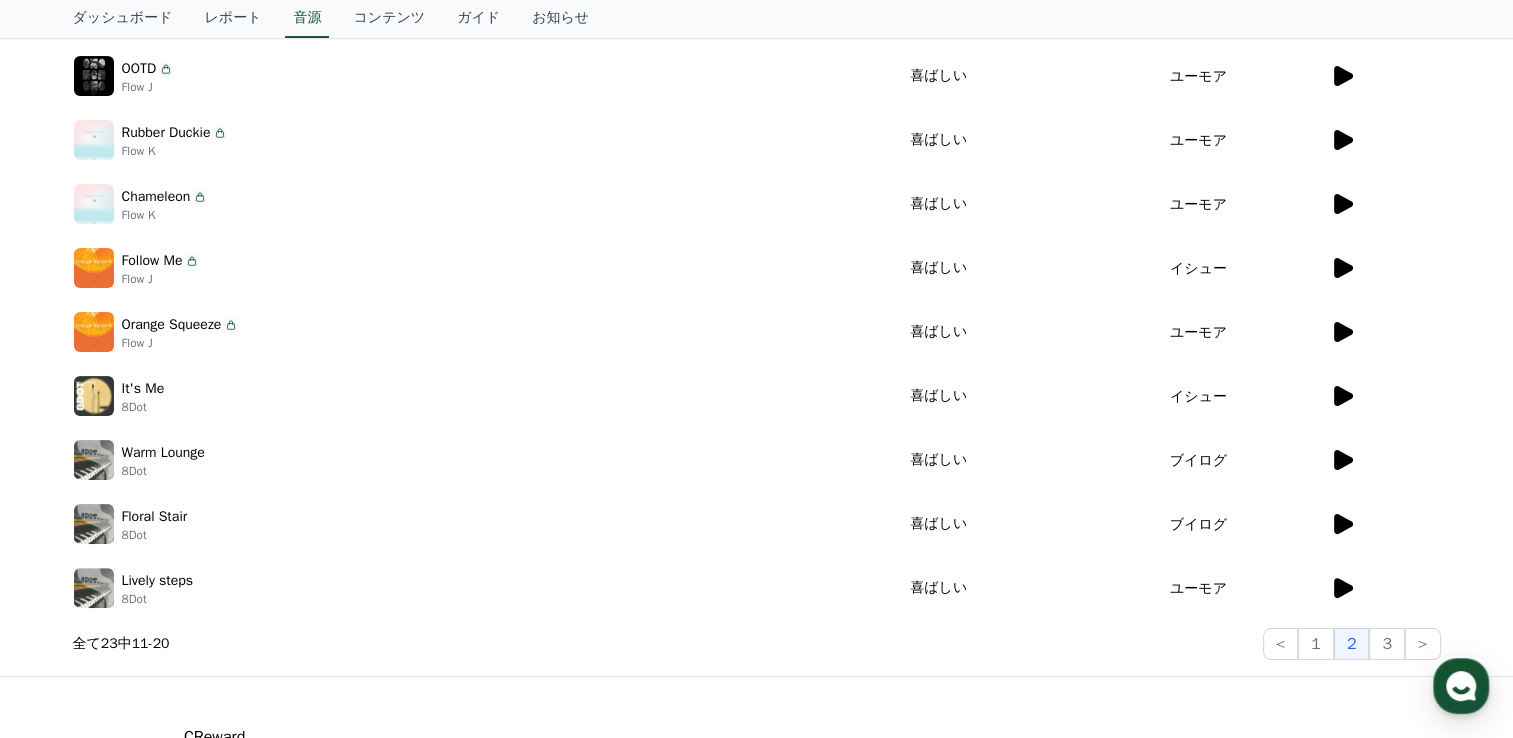 click 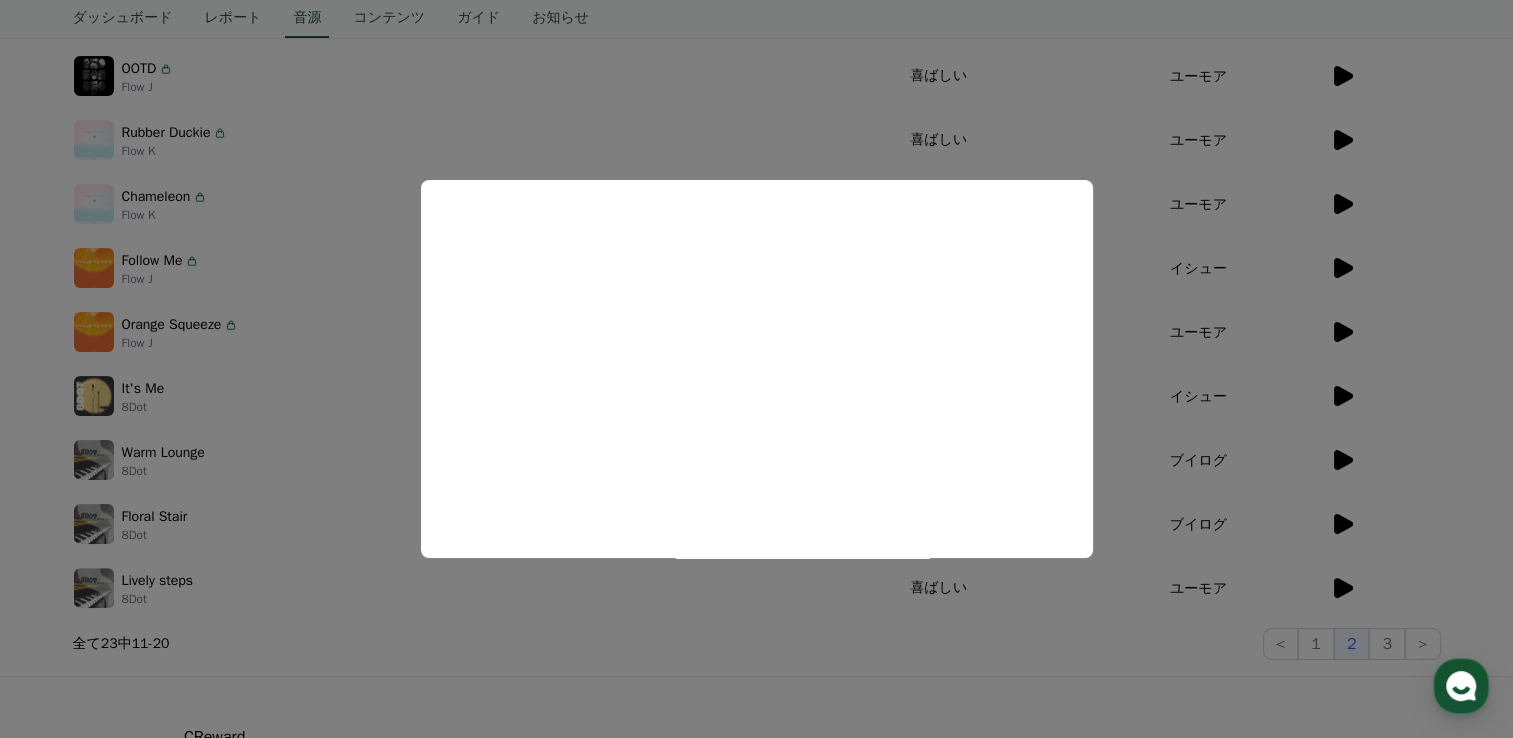 click at bounding box center [756, 369] 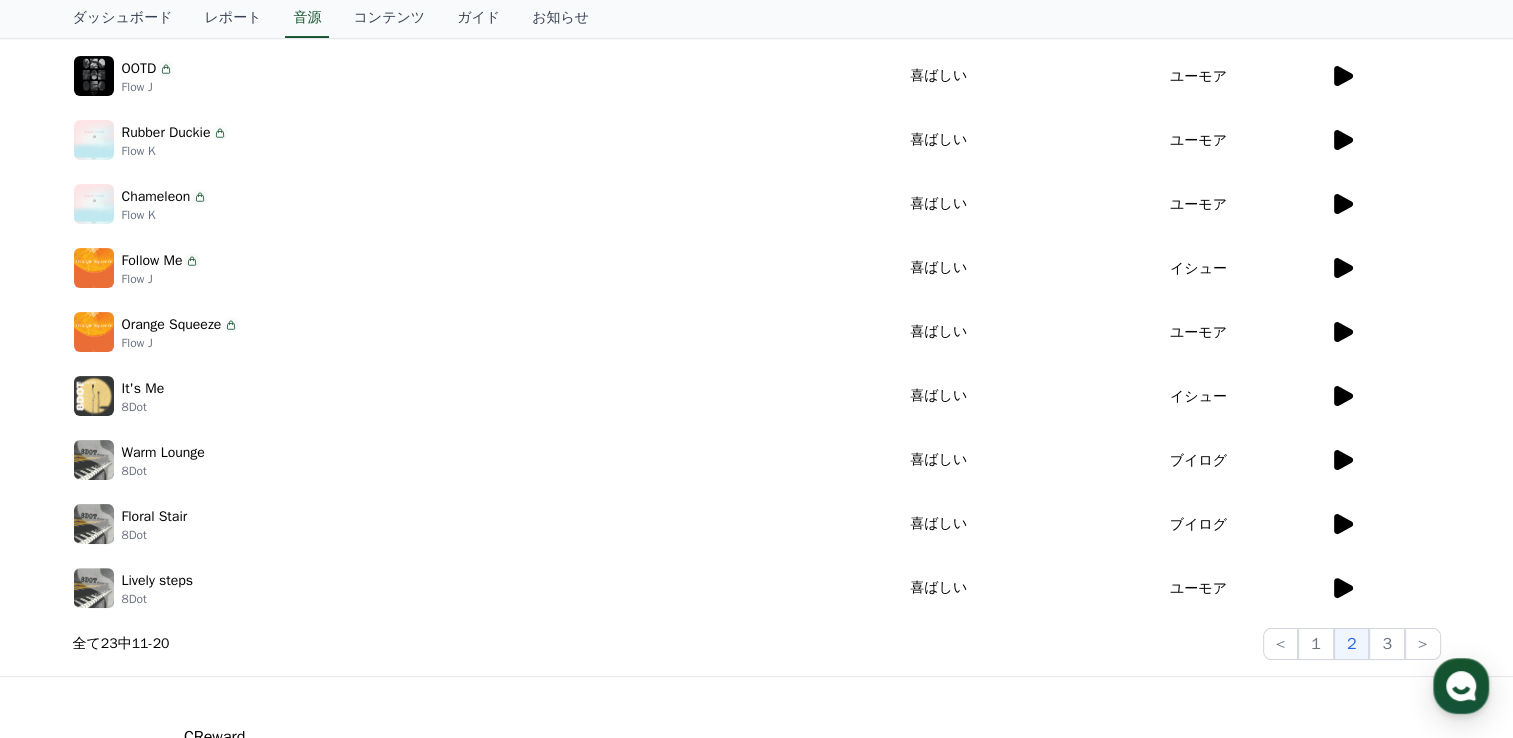 click at bounding box center [1385, 588] 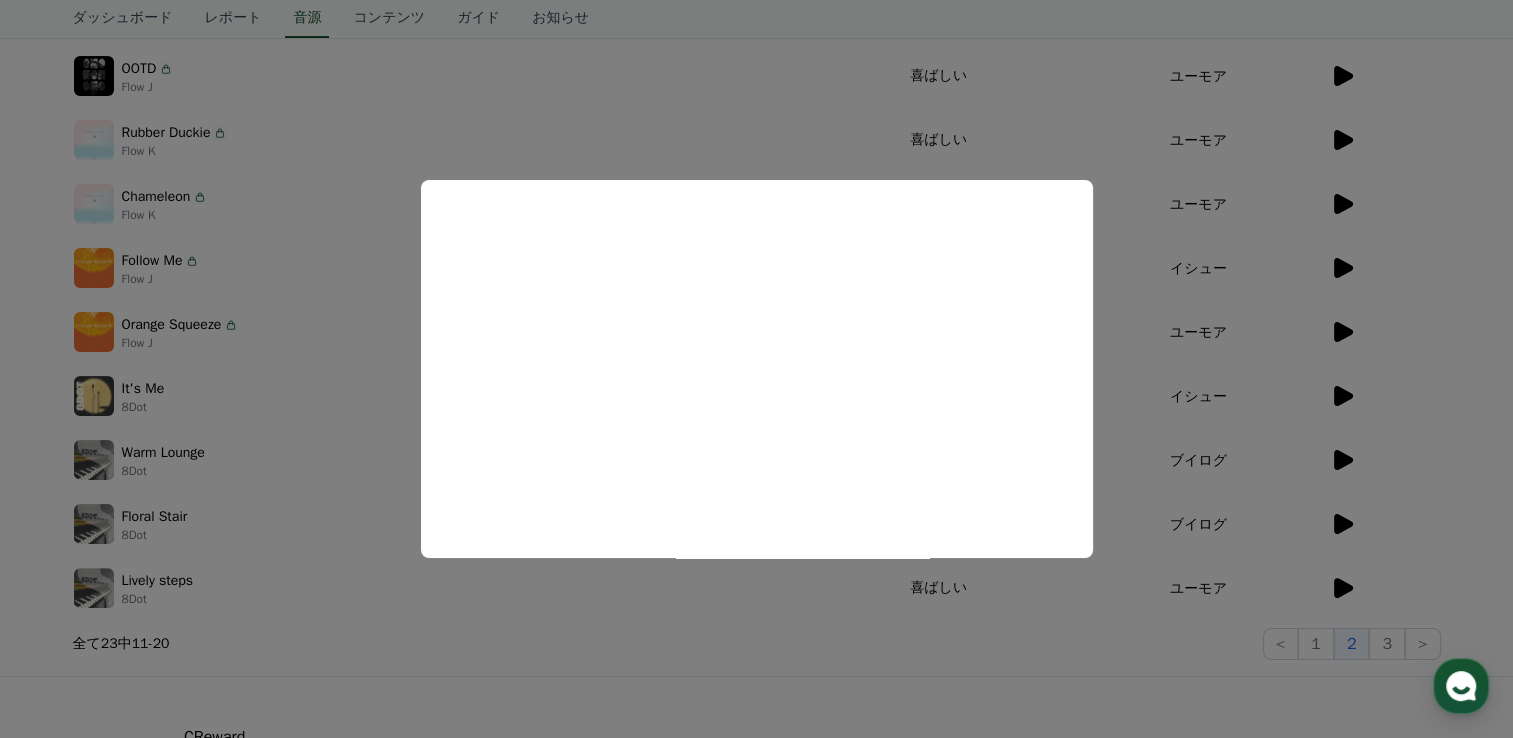 click at bounding box center [756, 369] 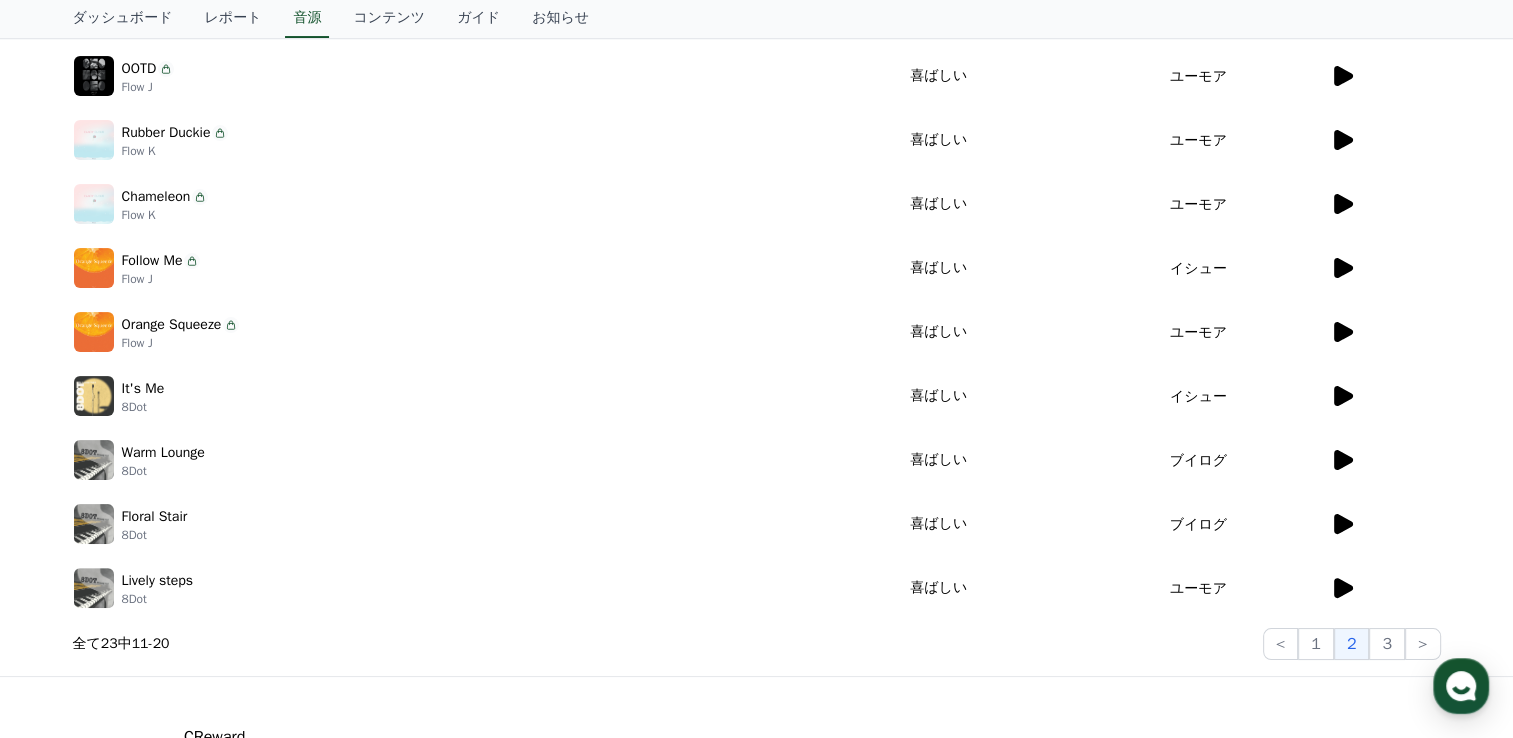 click on "ブイログ" at bounding box center [1198, 460] 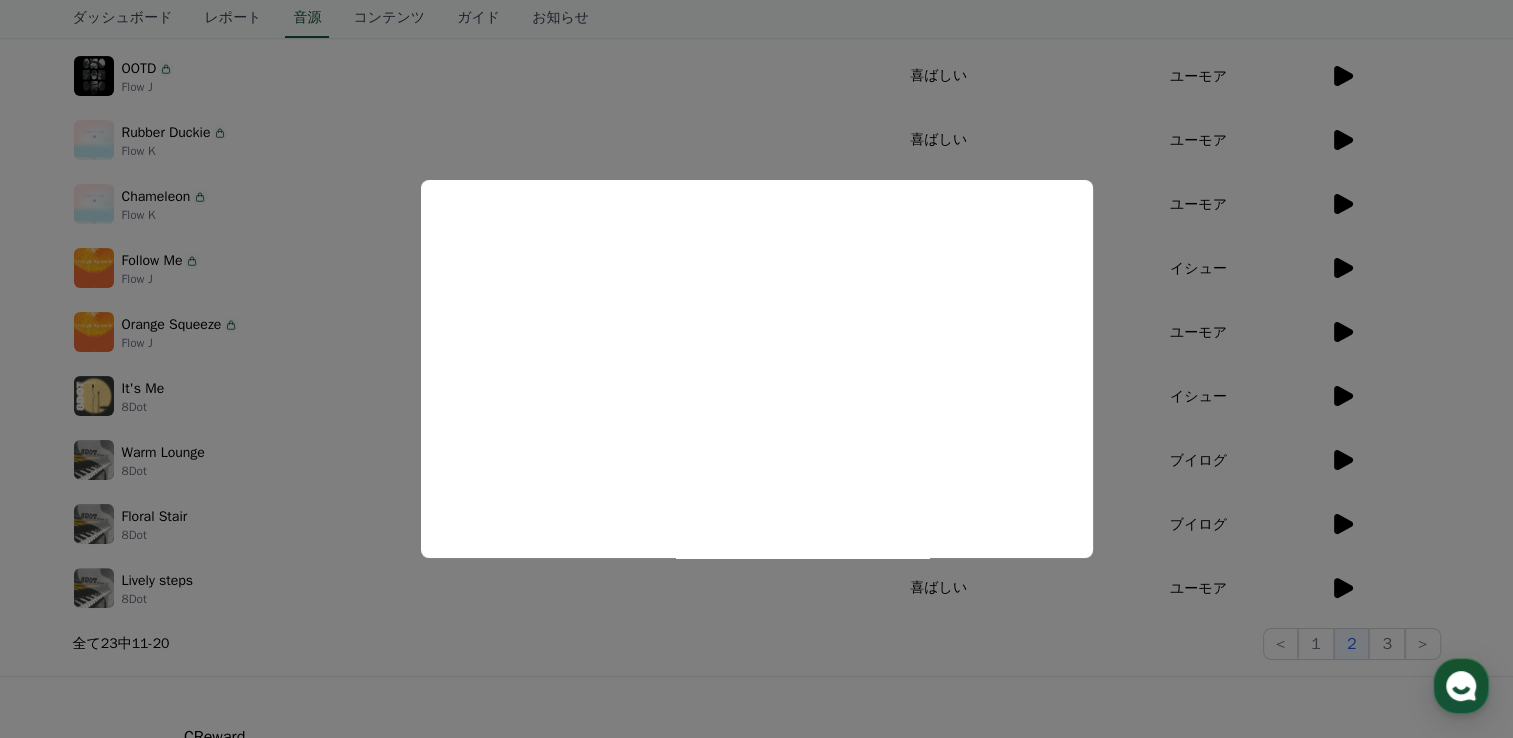 click at bounding box center [756, 369] 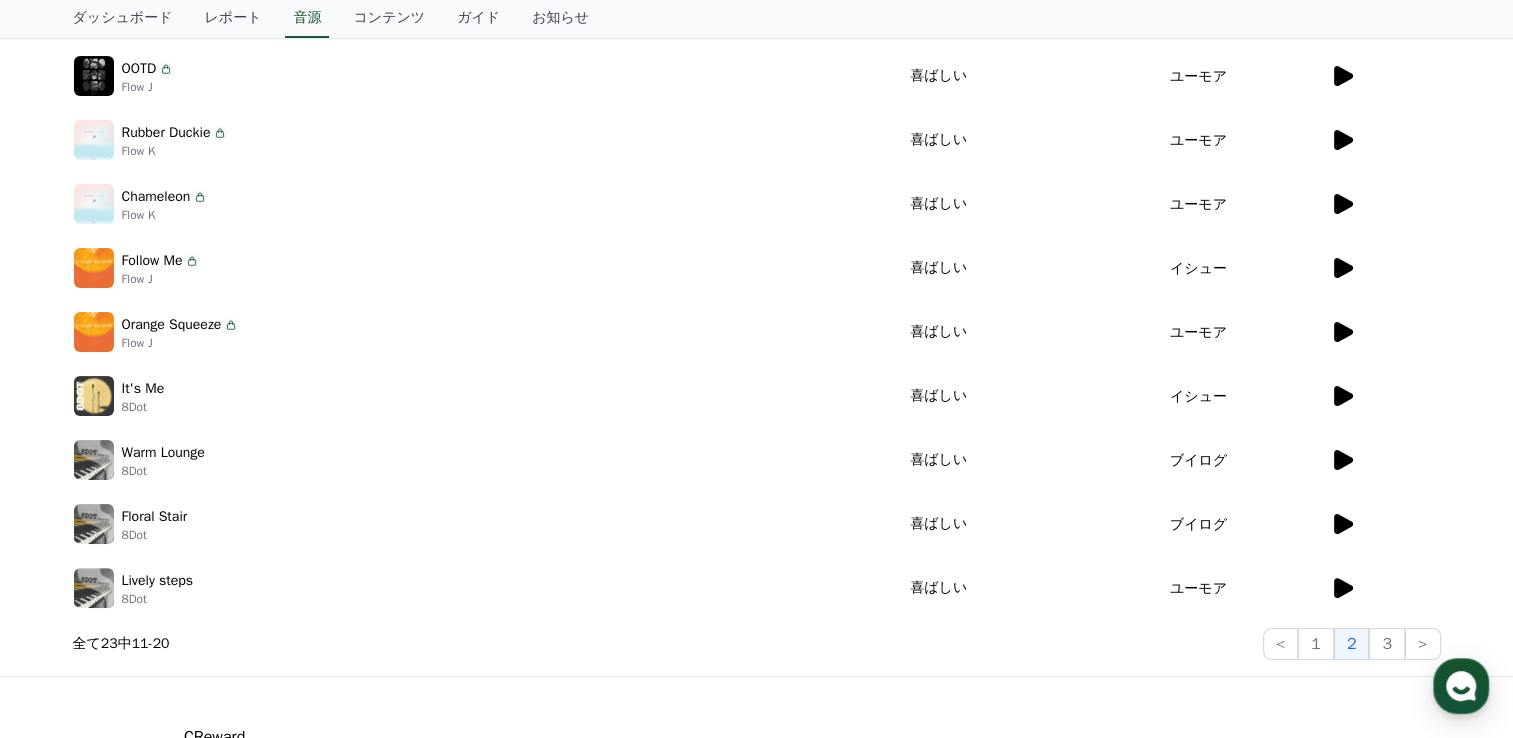 click at bounding box center (94, 460) 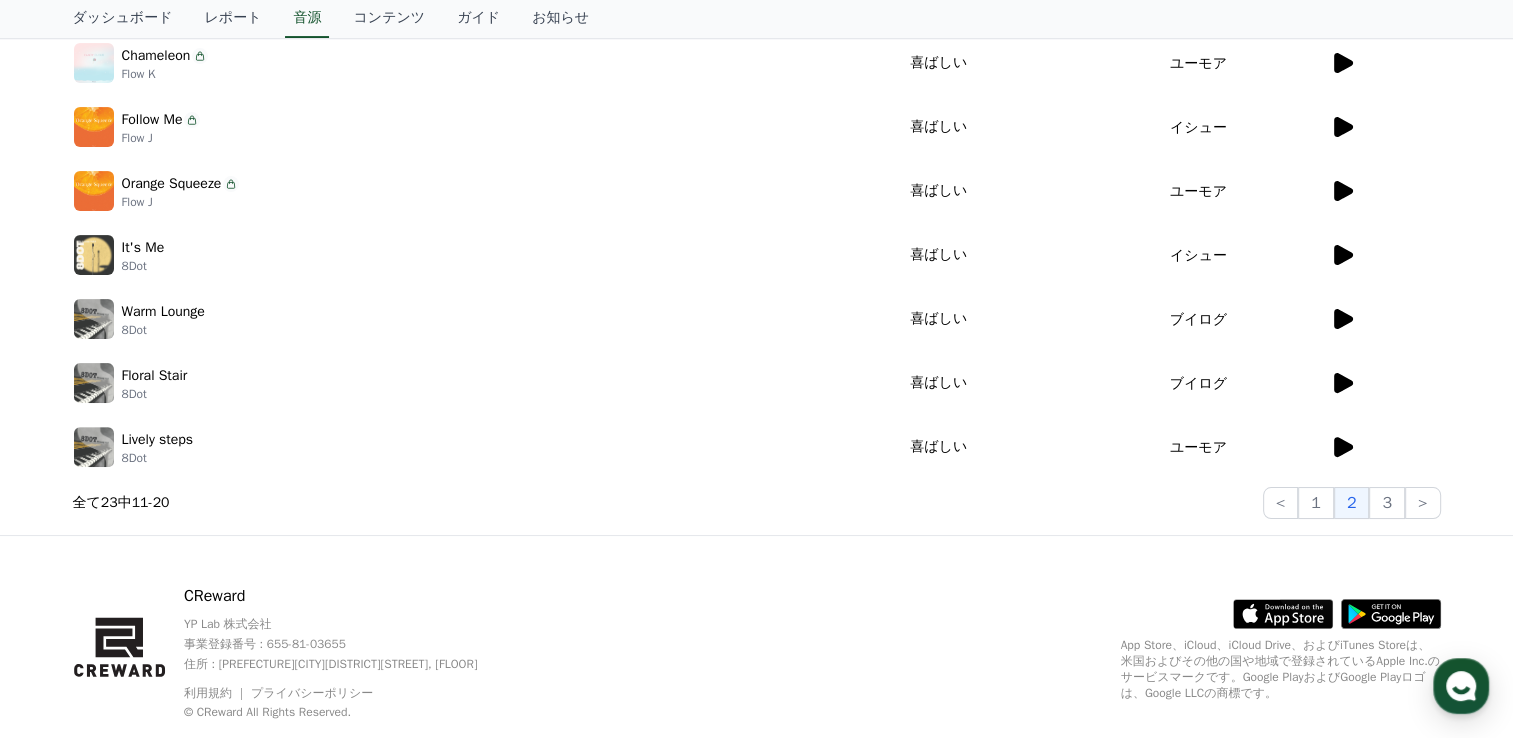 scroll, scrollTop: 584, scrollLeft: 0, axis: vertical 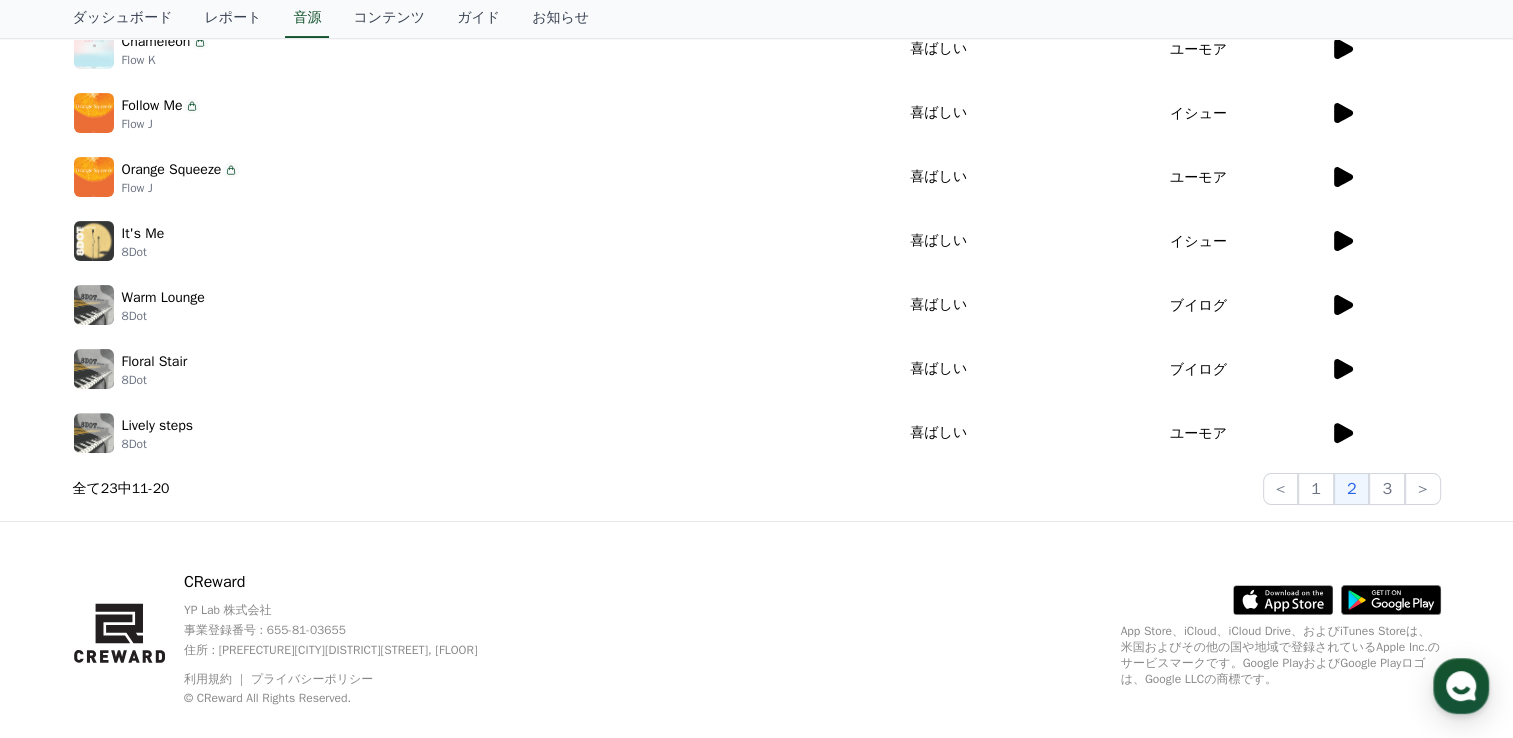 click on "Warm Lounge" at bounding box center [163, 297] 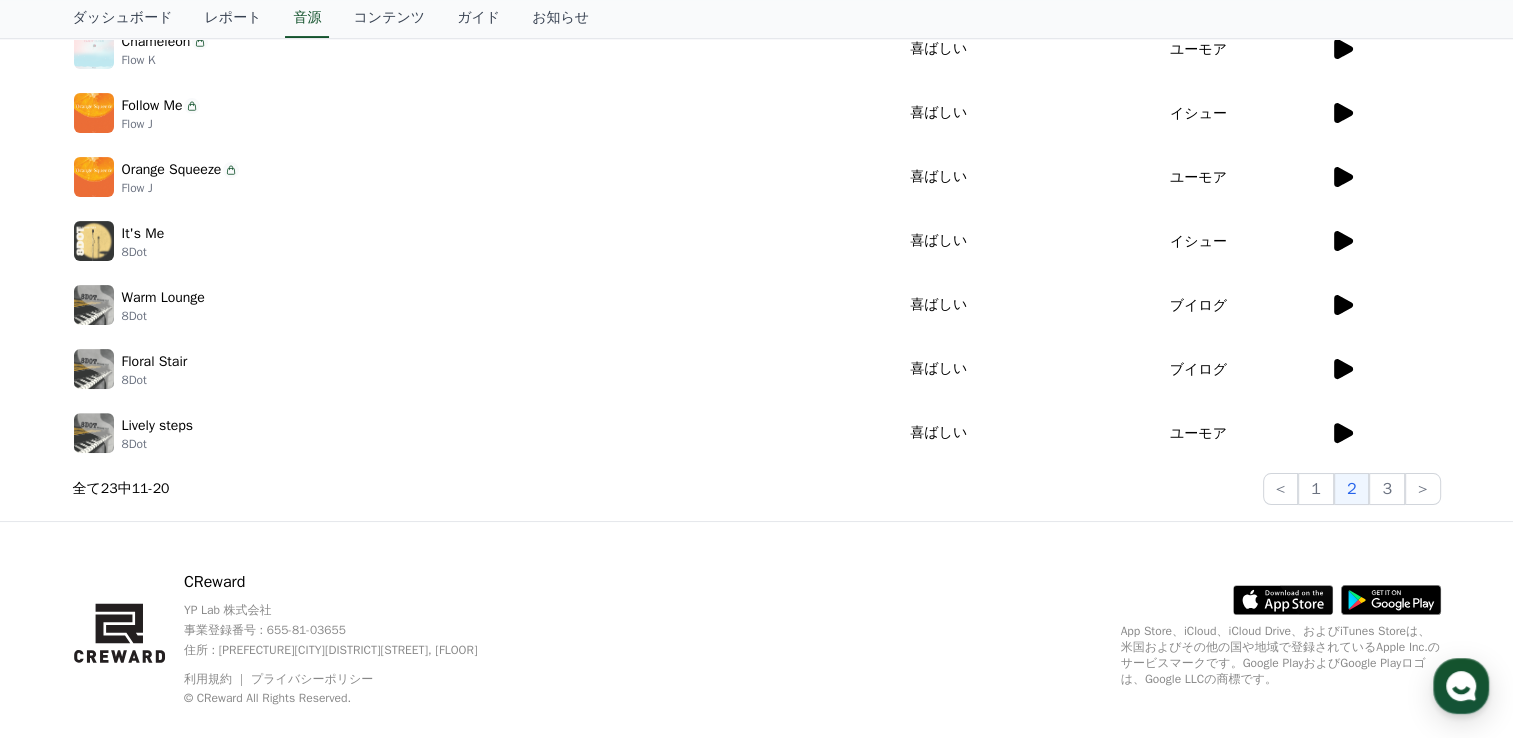 click at bounding box center (94, 305) 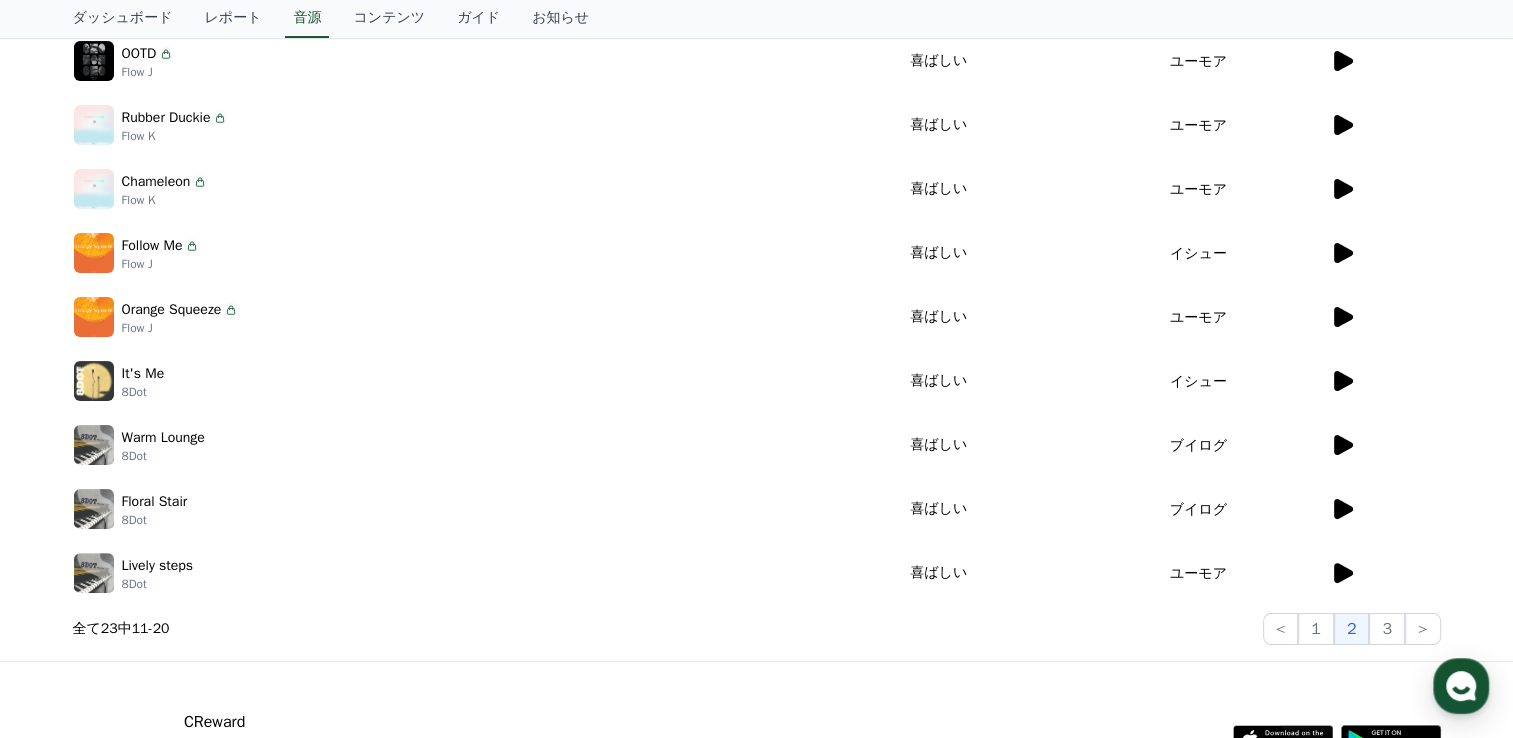 scroll, scrollTop: 448, scrollLeft: 0, axis: vertical 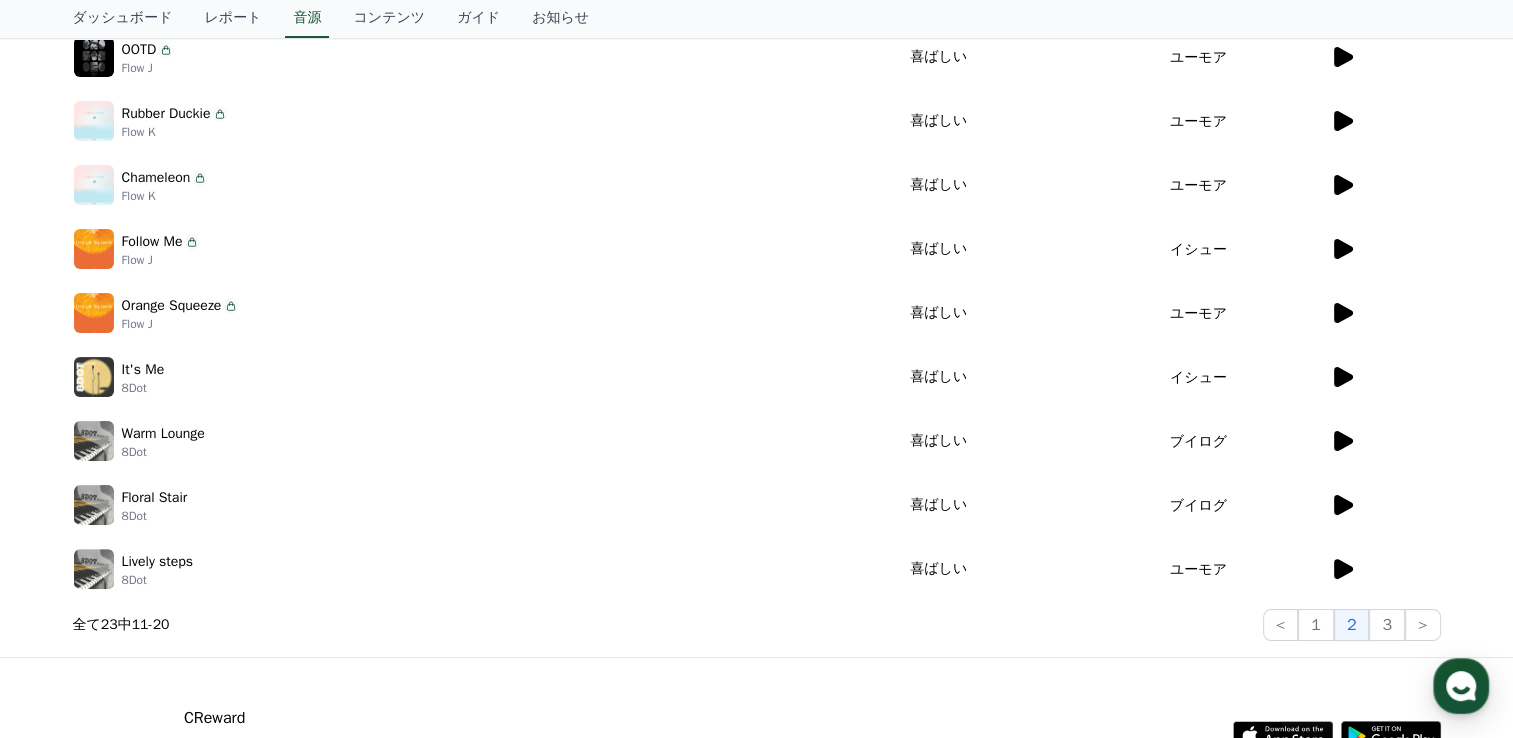 click 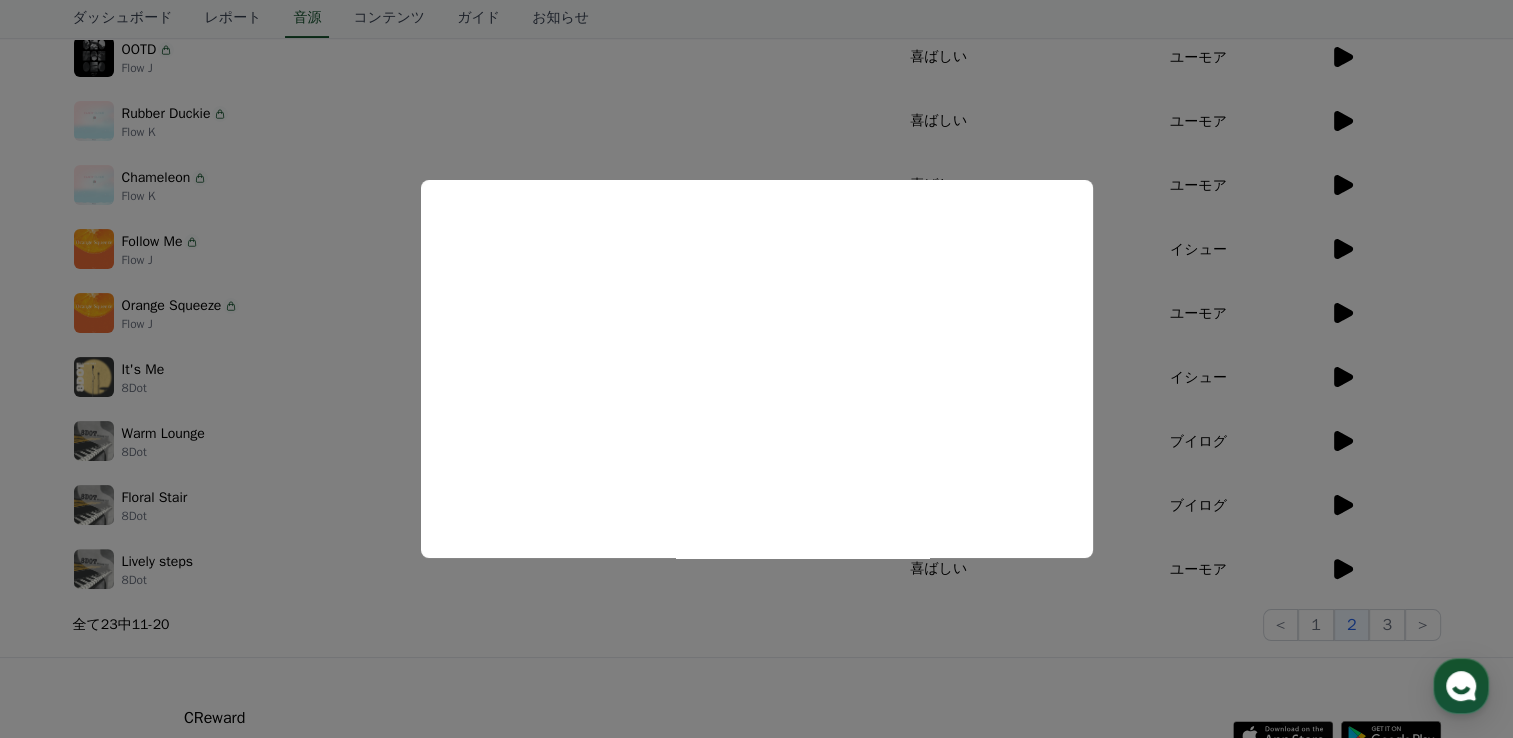 click at bounding box center (756, 369) 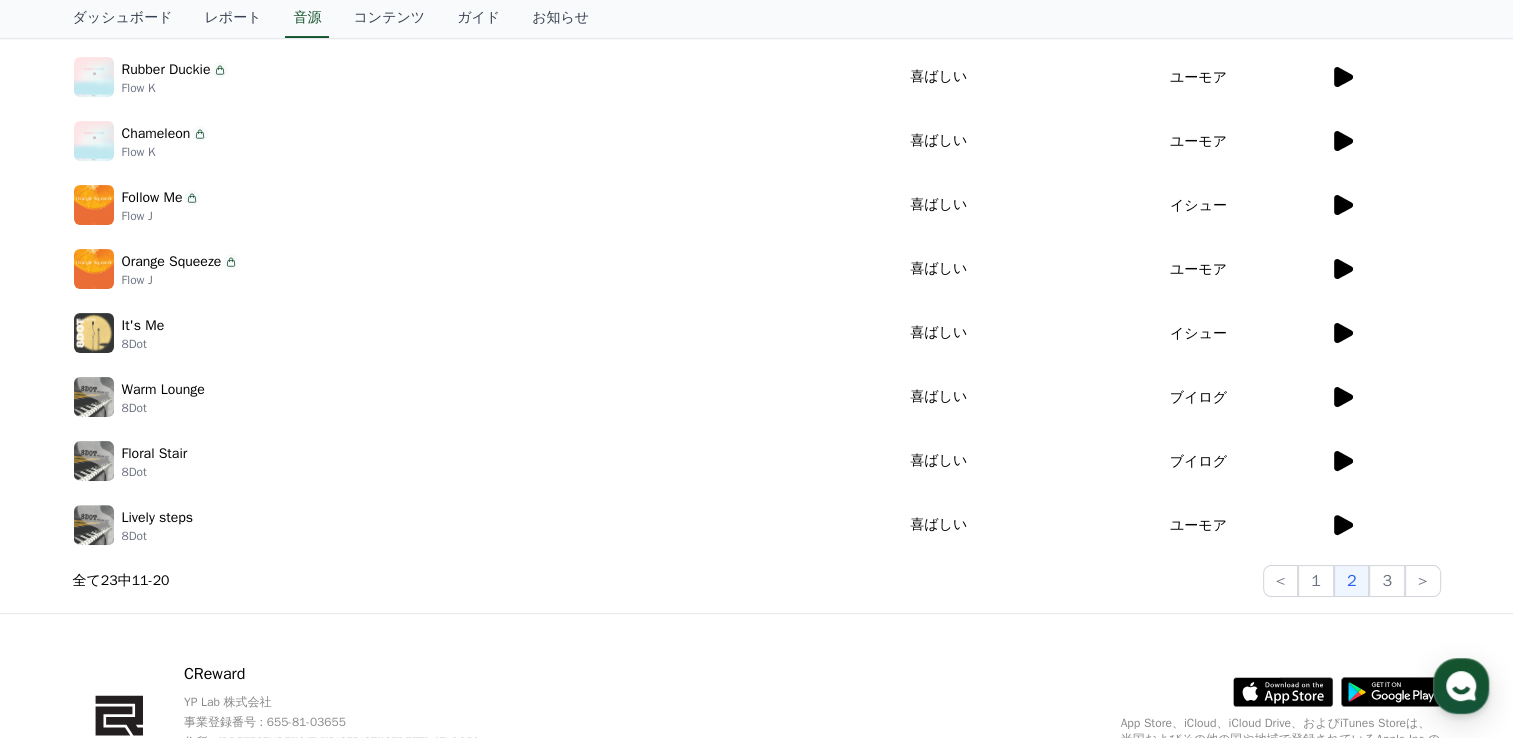 scroll, scrollTop: 494, scrollLeft: 0, axis: vertical 